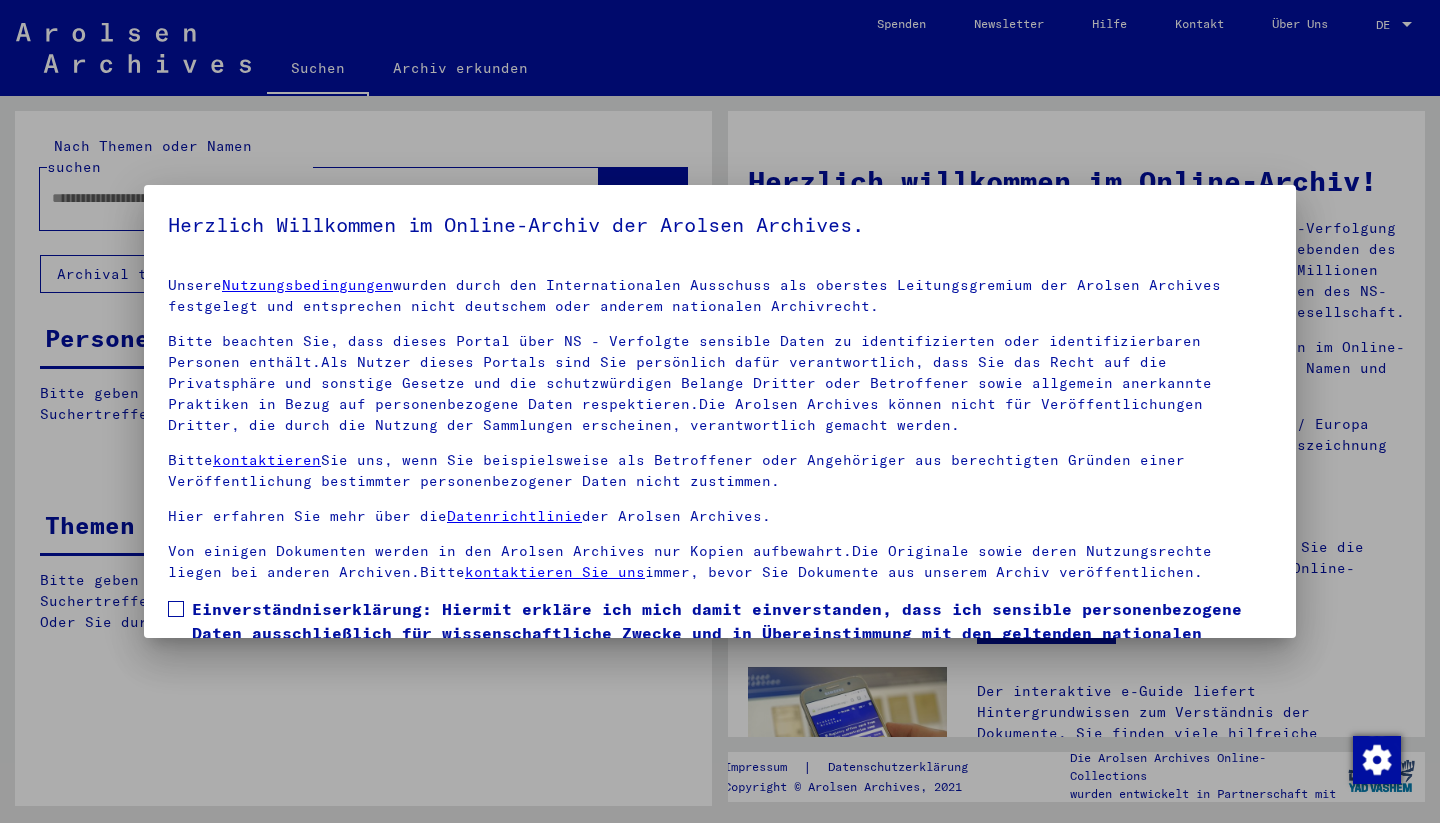 scroll, scrollTop: 0, scrollLeft: 0, axis: both 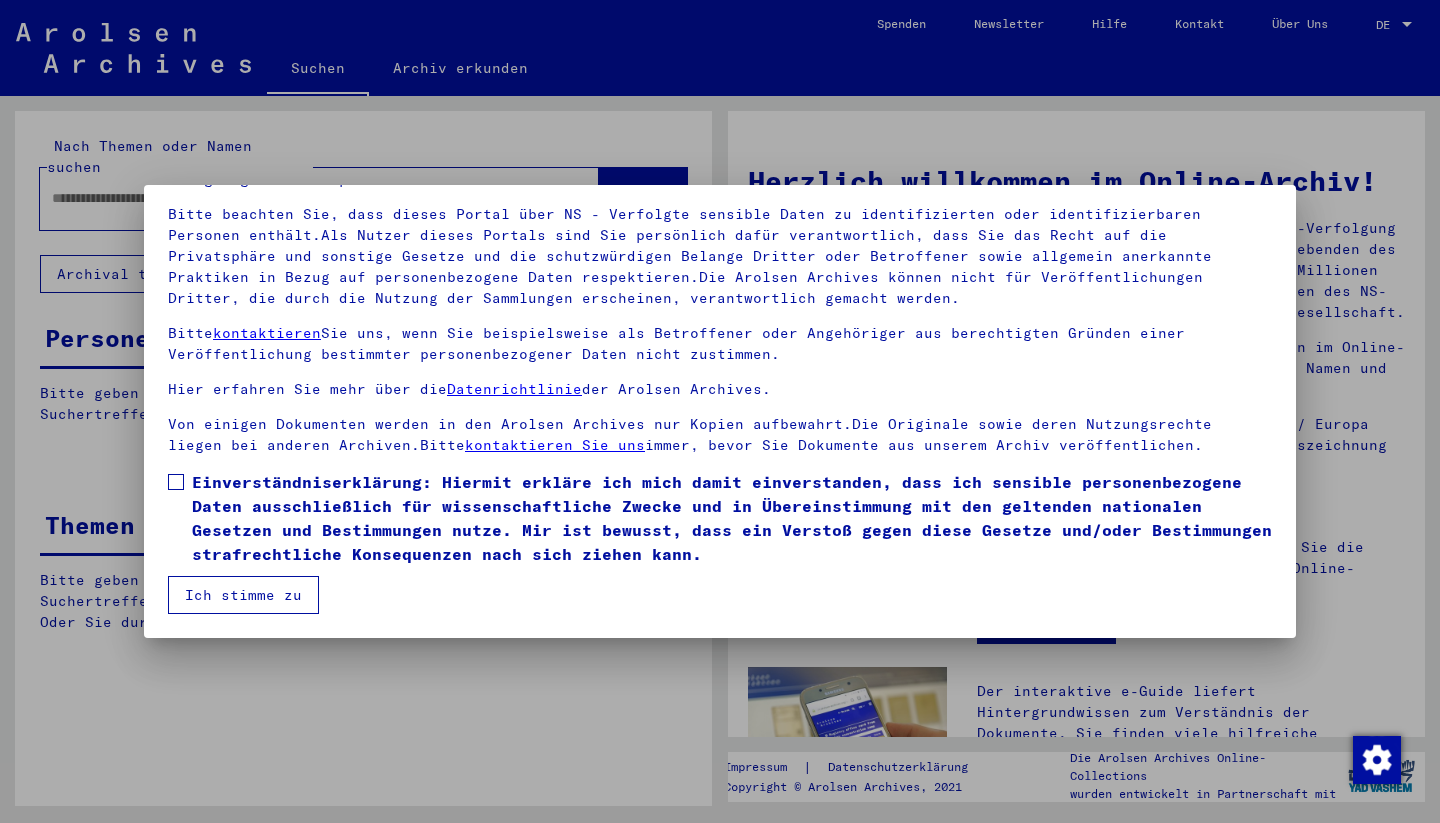 click at bounding box center [176, 482] 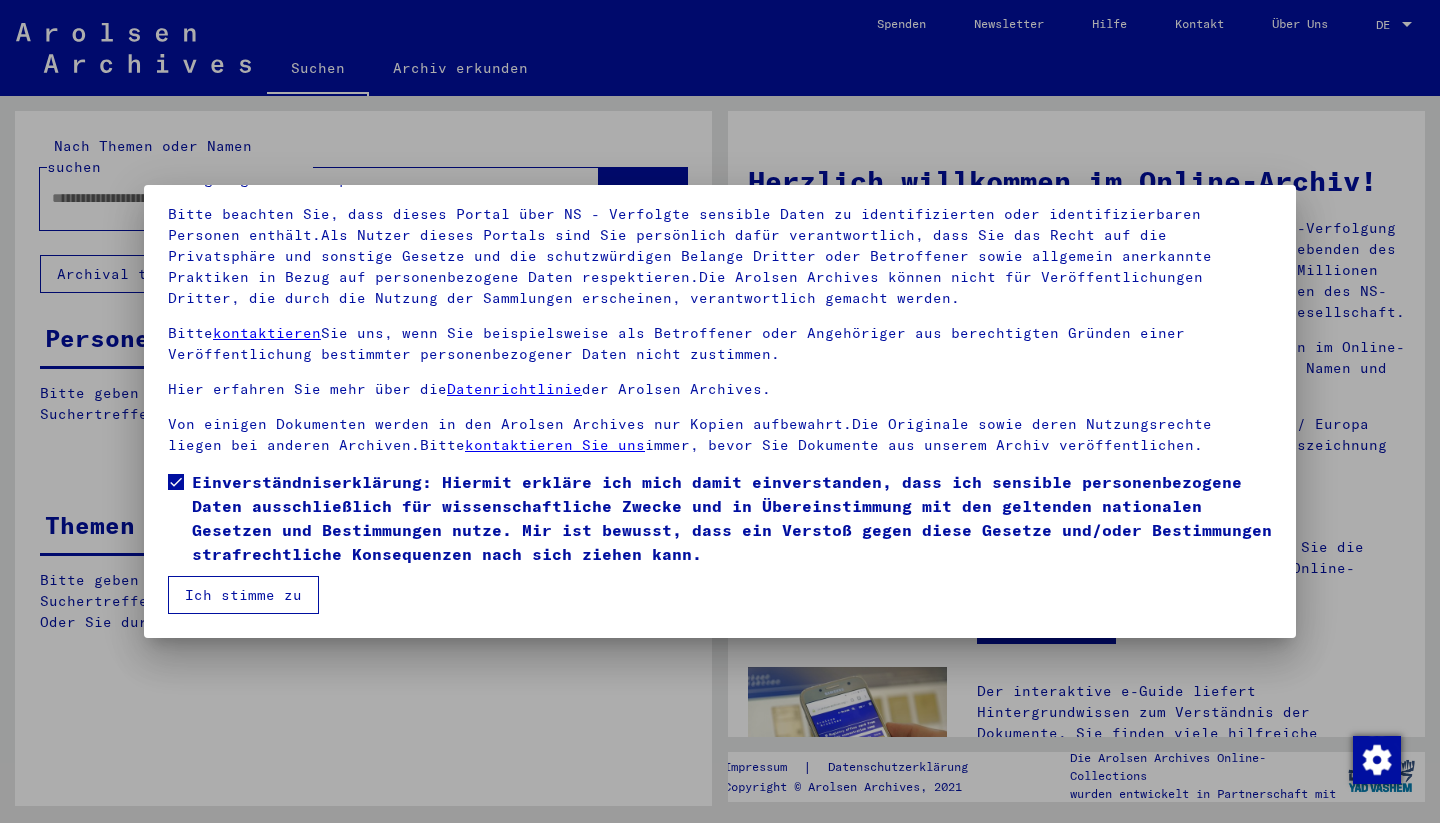 click on "Ich stimme zu" at bounding box center (243, 595) 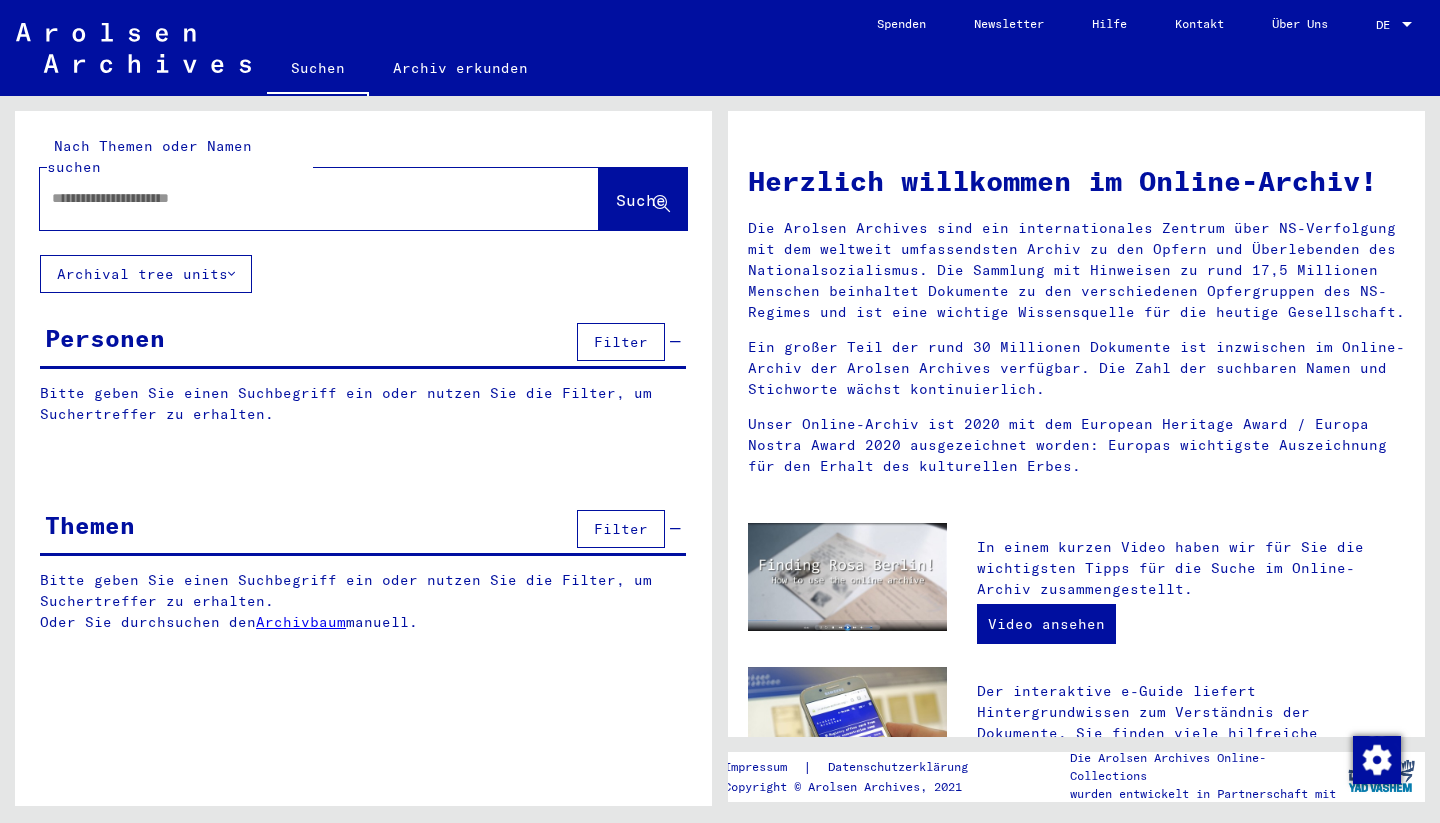 click at bounding box center (295, 198) 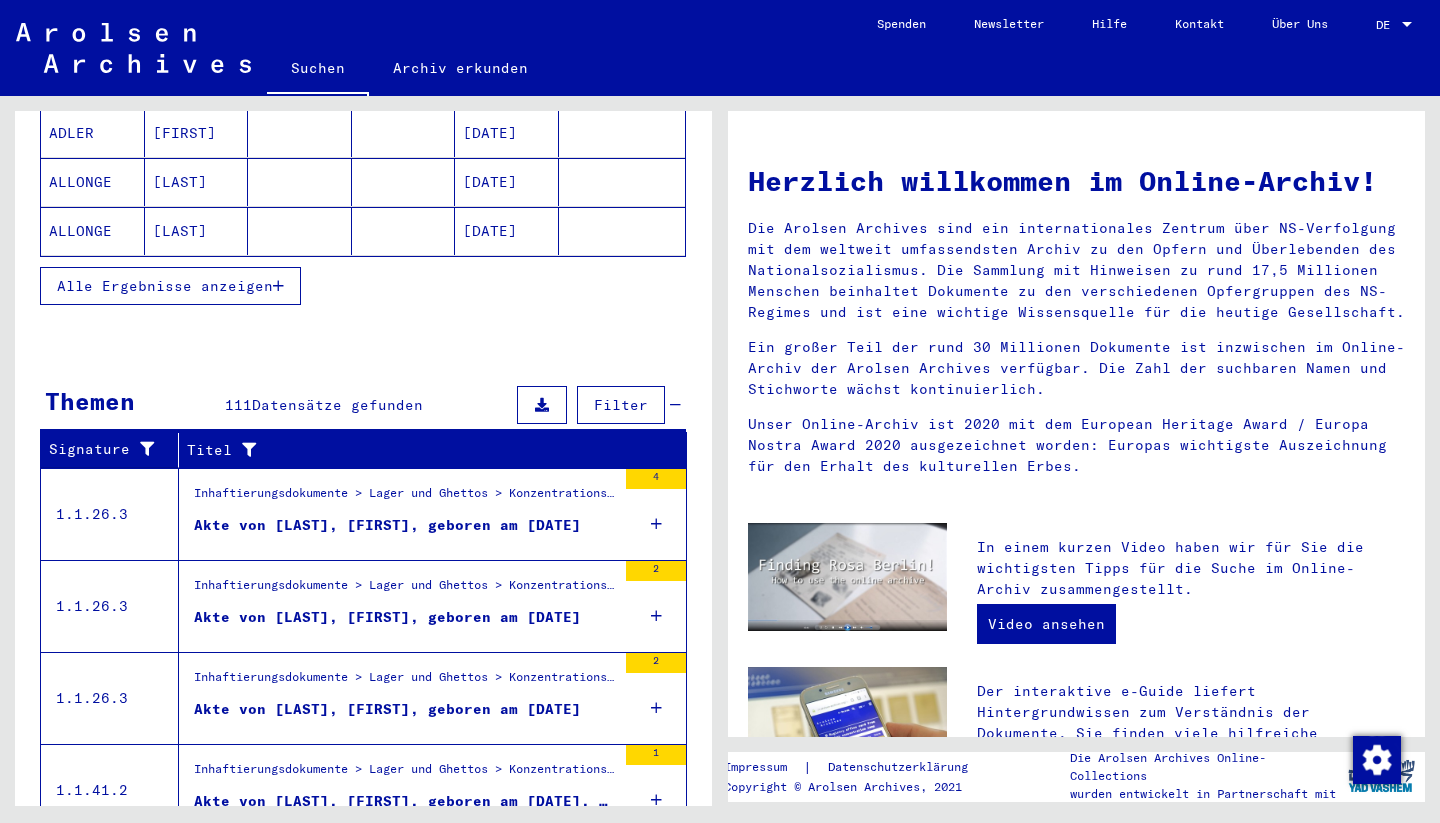 scroll, scrollTop: 460, scrollLeft: 0, axis: vertical 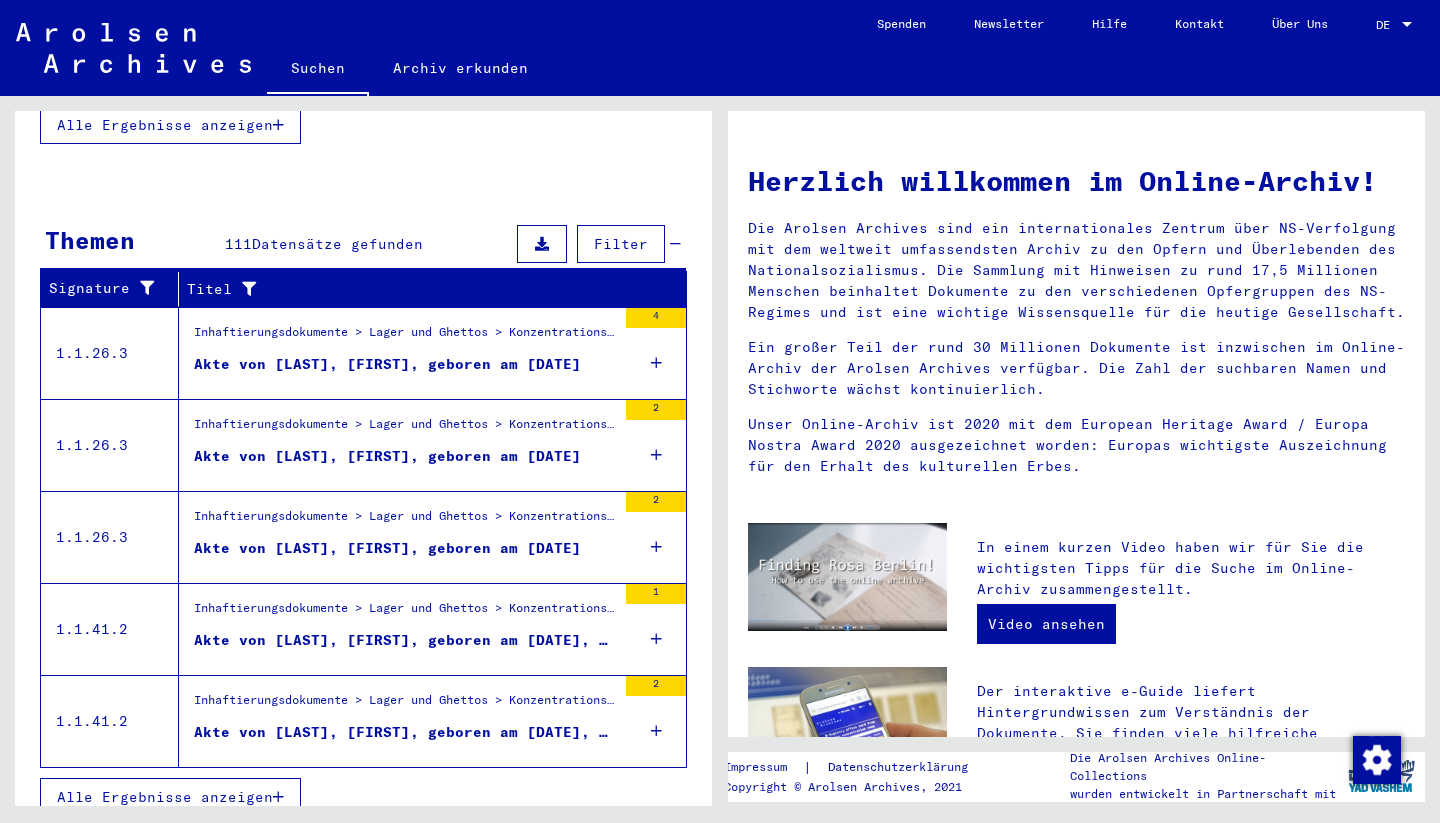 click on "Alle Ergebnisse anzeigen" at bounding box center [170, 797] 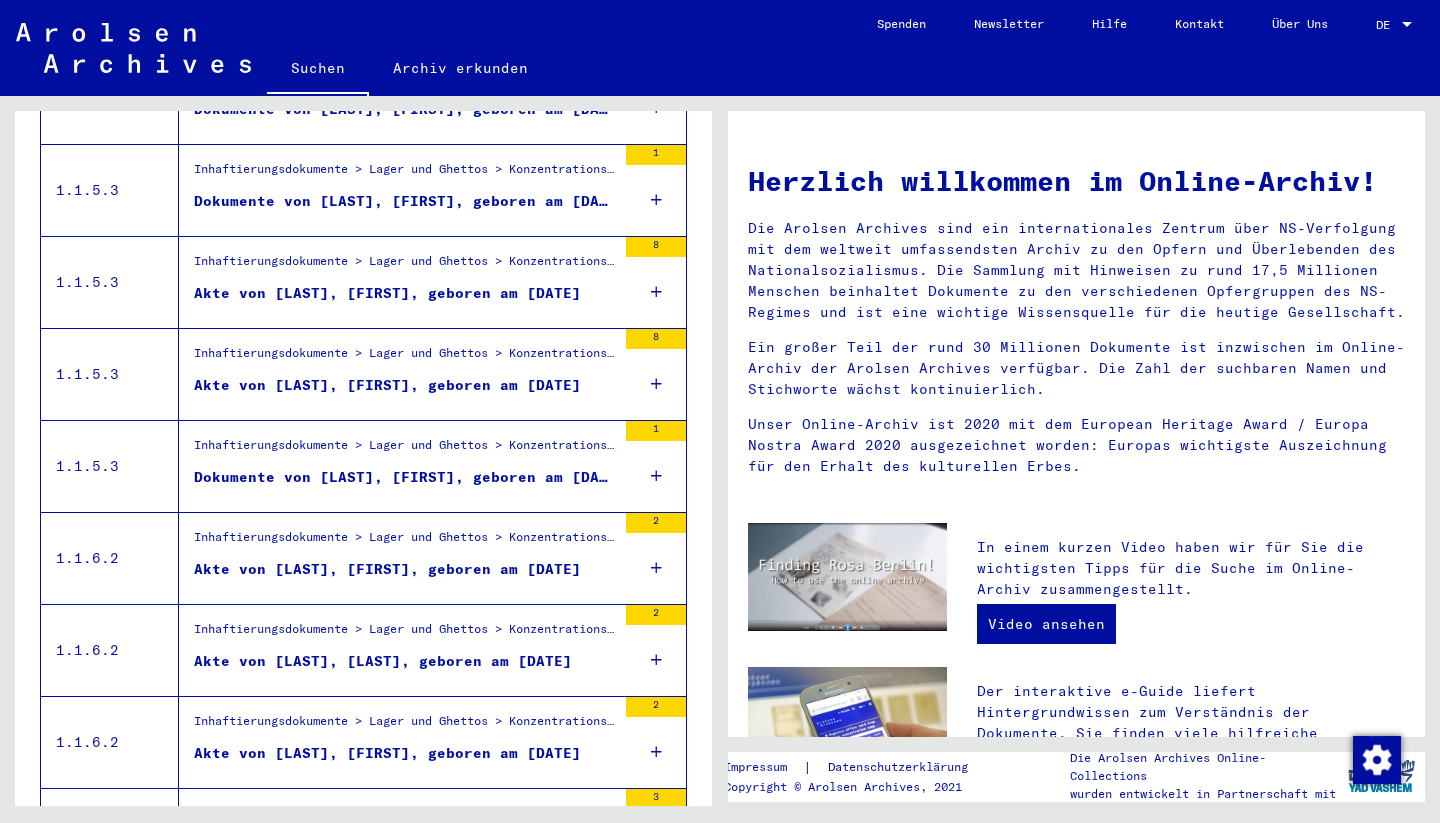 scroll, scrollTop: 1394, scrollLeft: 0, axis: vertical 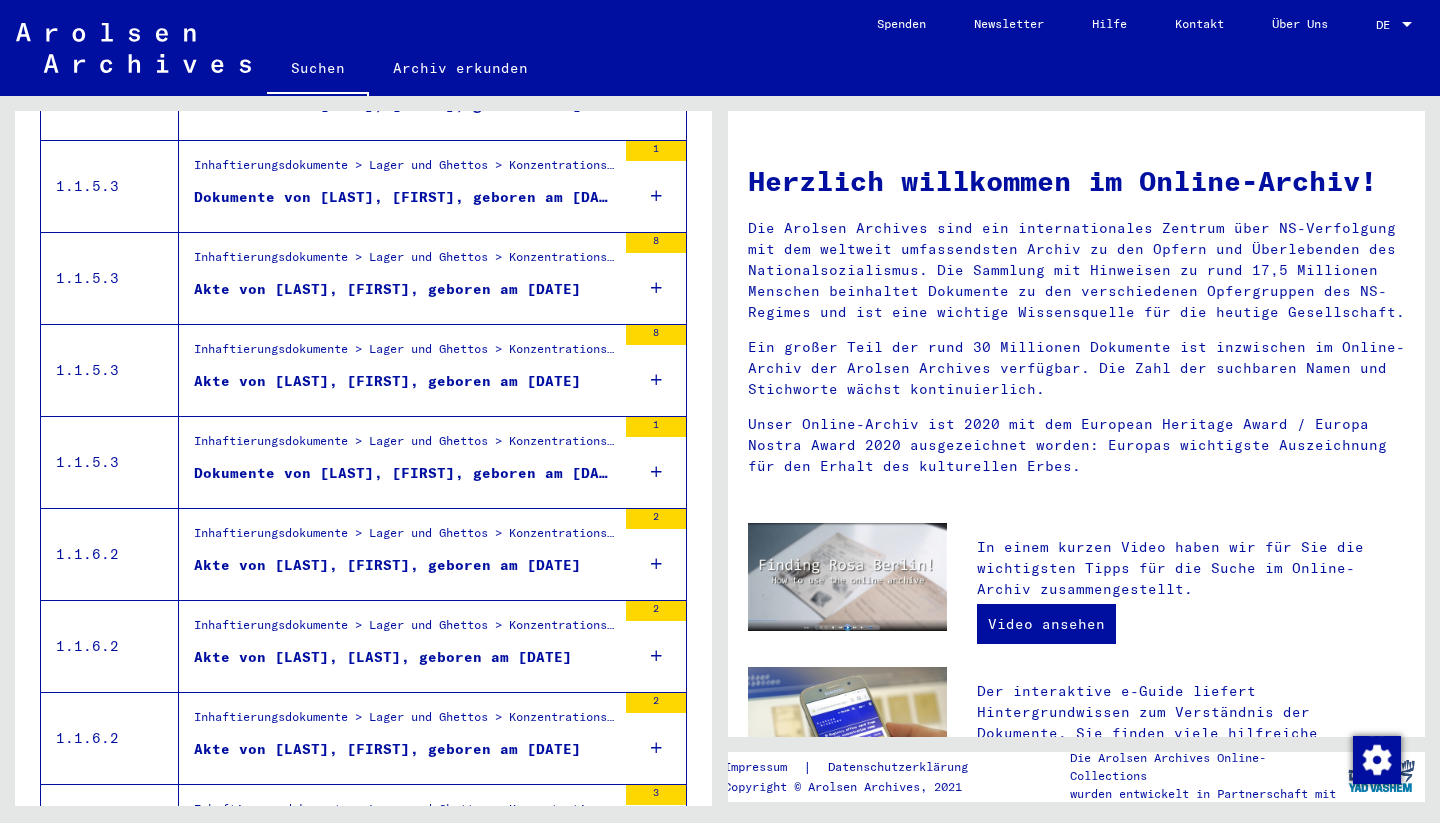 click on "Akte von [LAST], [FIRST], geboren am [DATE]" at bounding box center (387, 749) 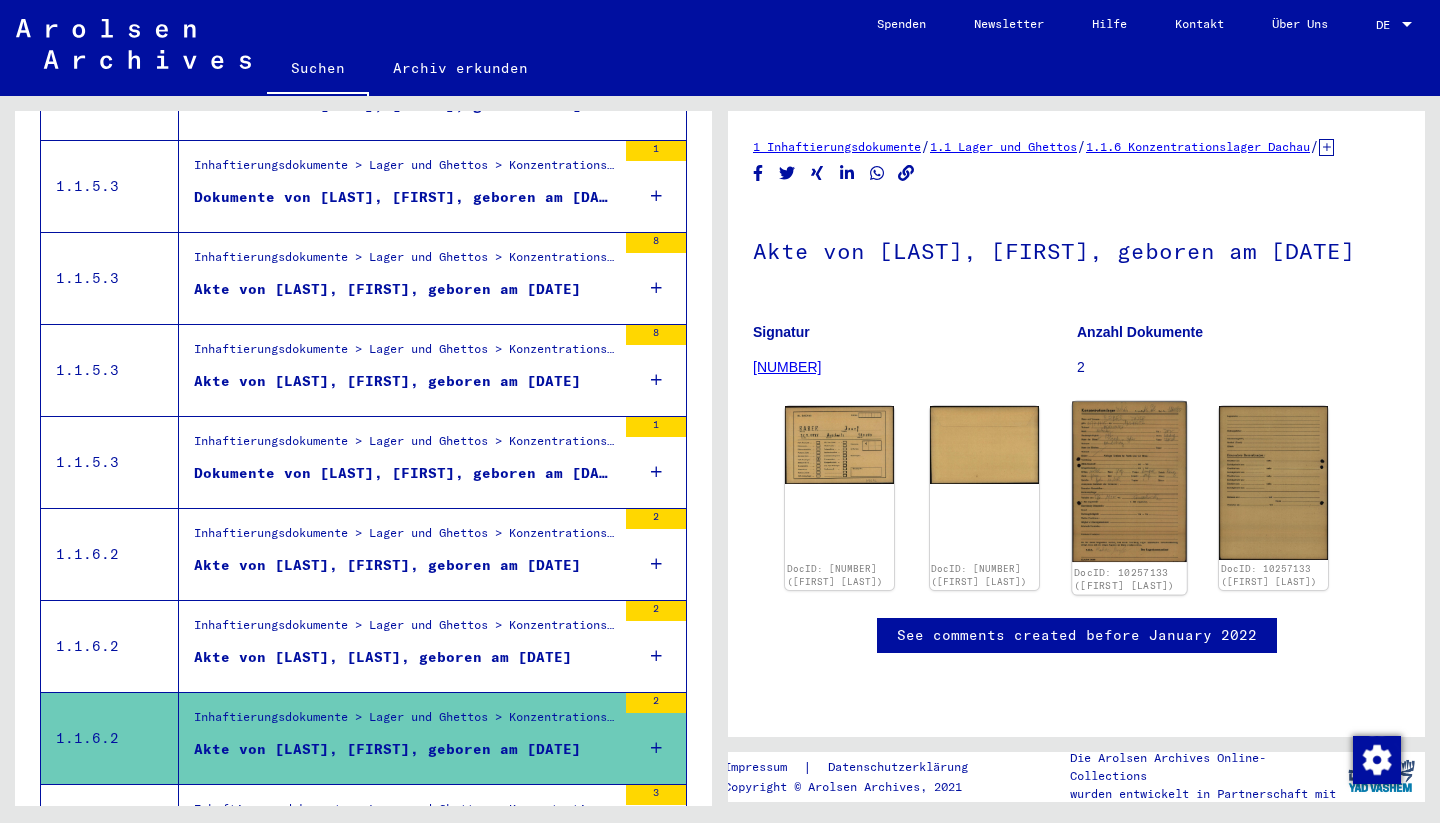 click 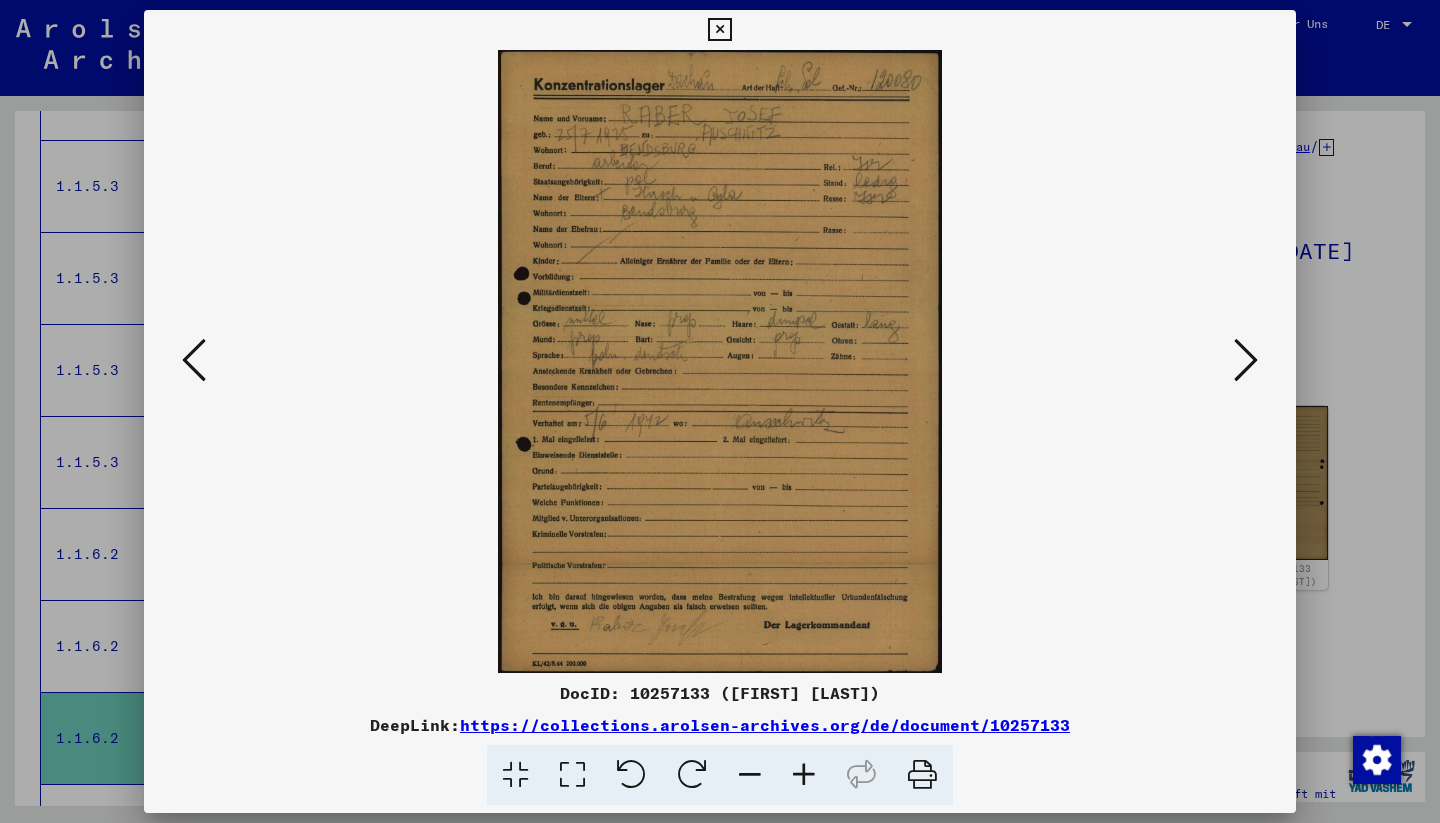 click at bounding box center (719, 30) 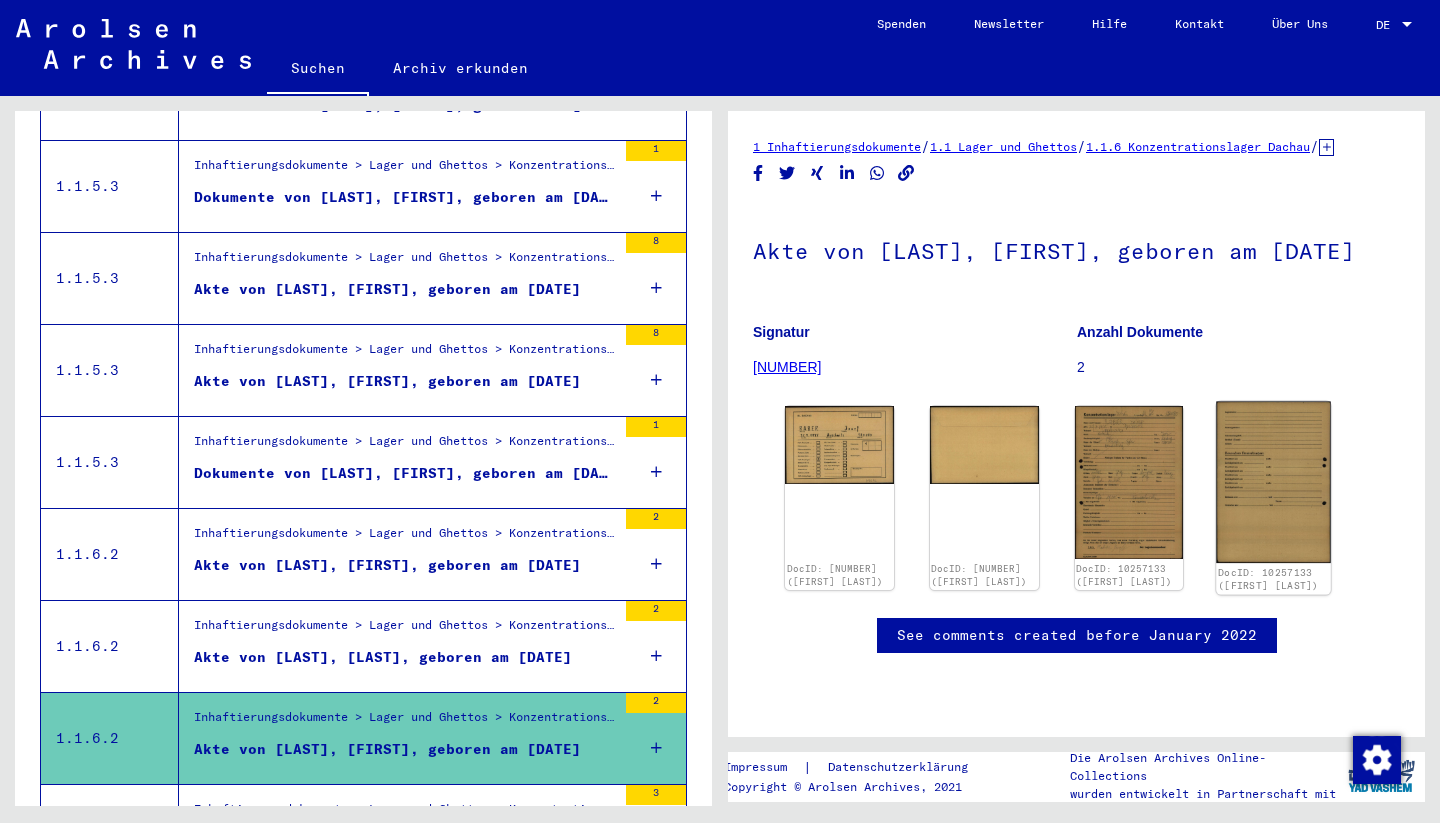 click 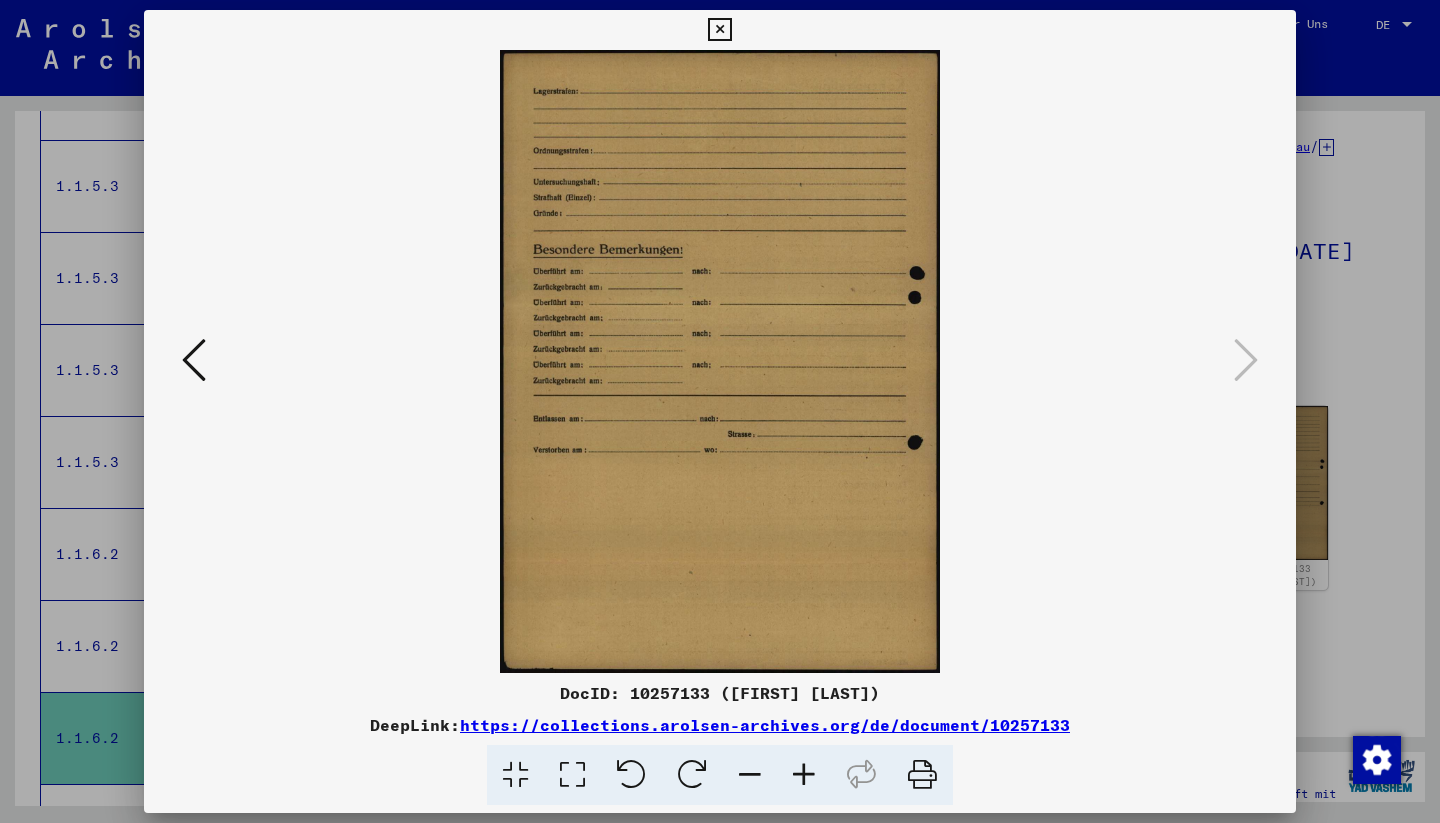 click at bounding box center (719, 30) 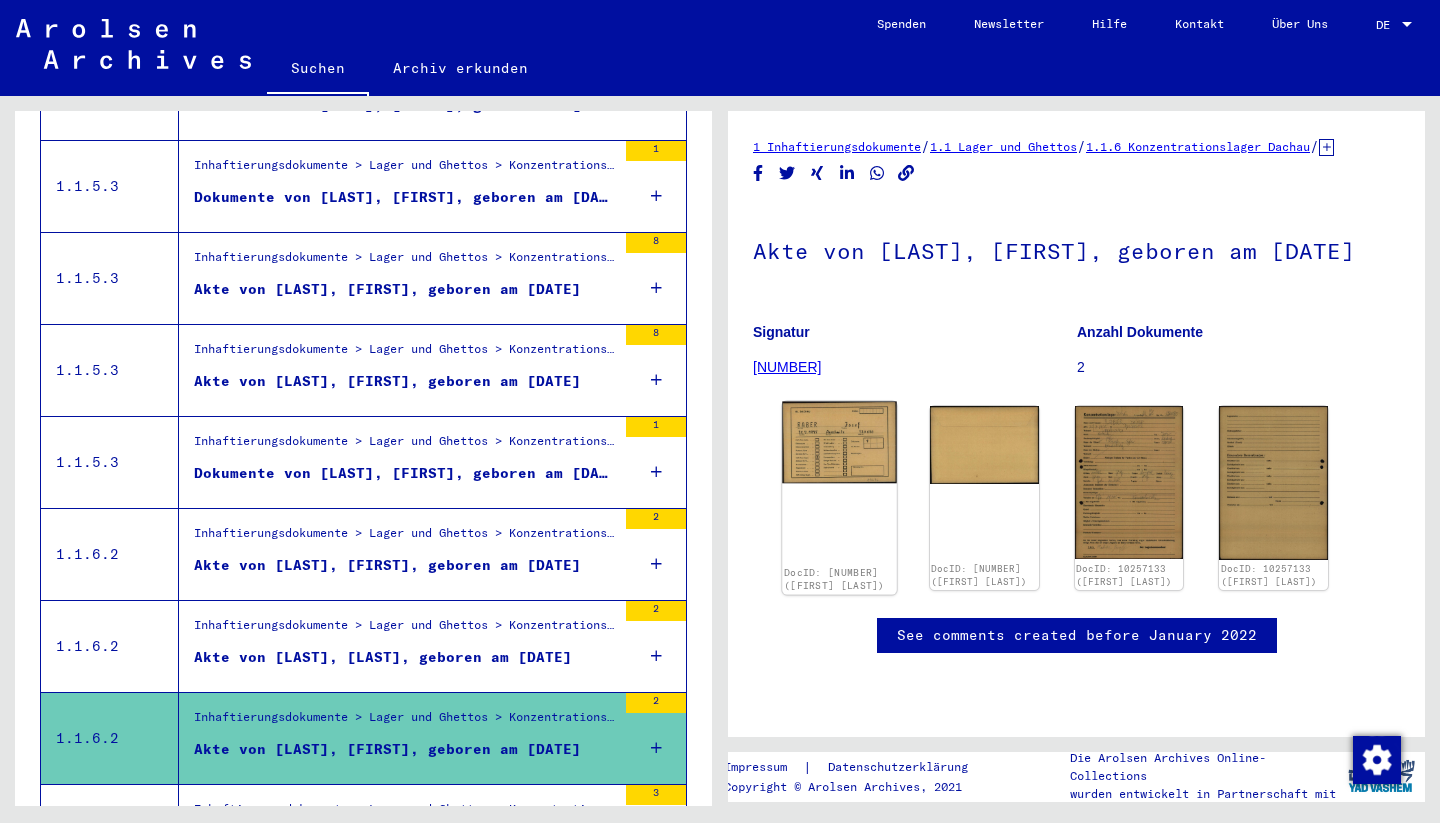click 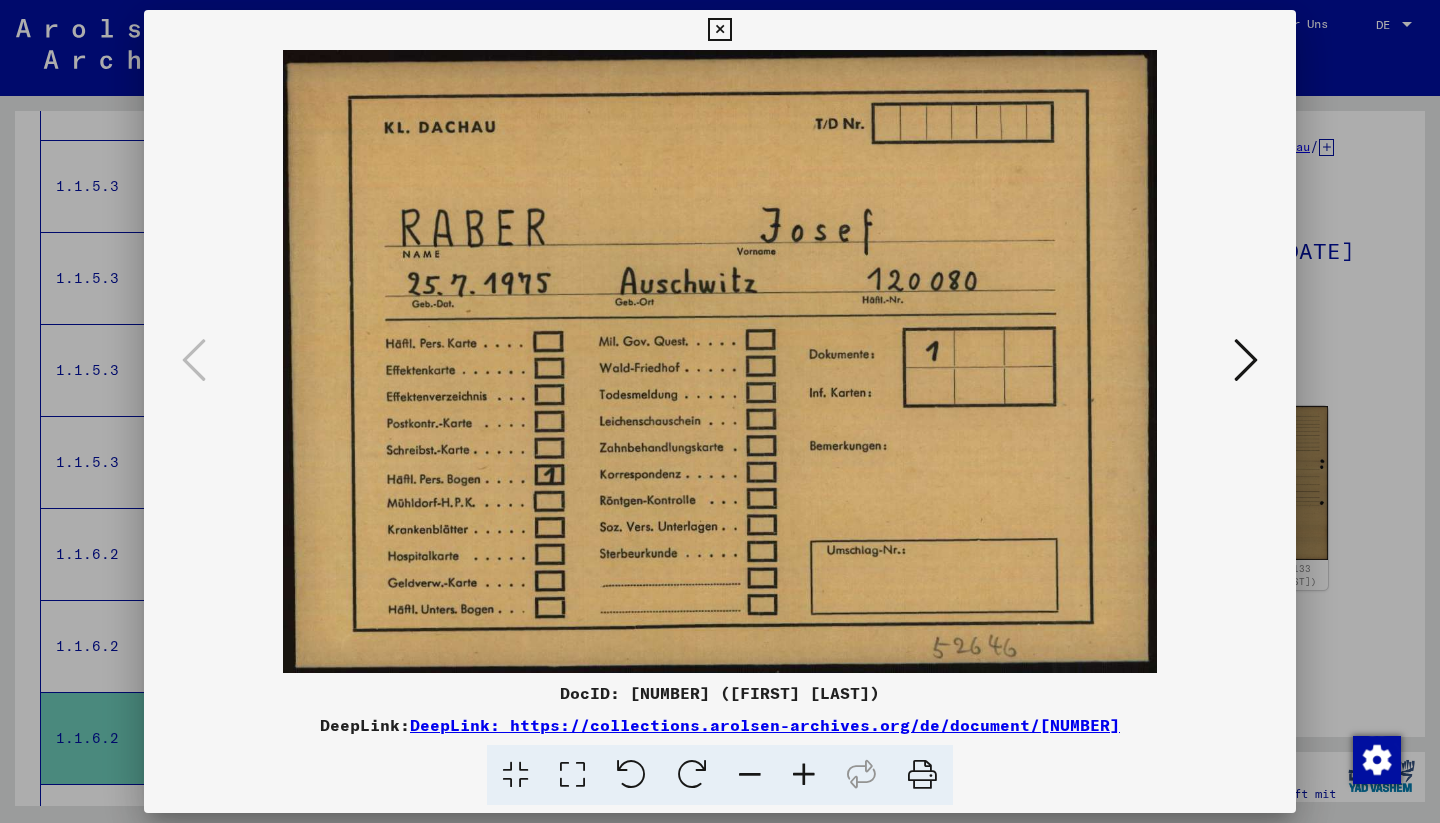 click at bounding box center (719, 30) 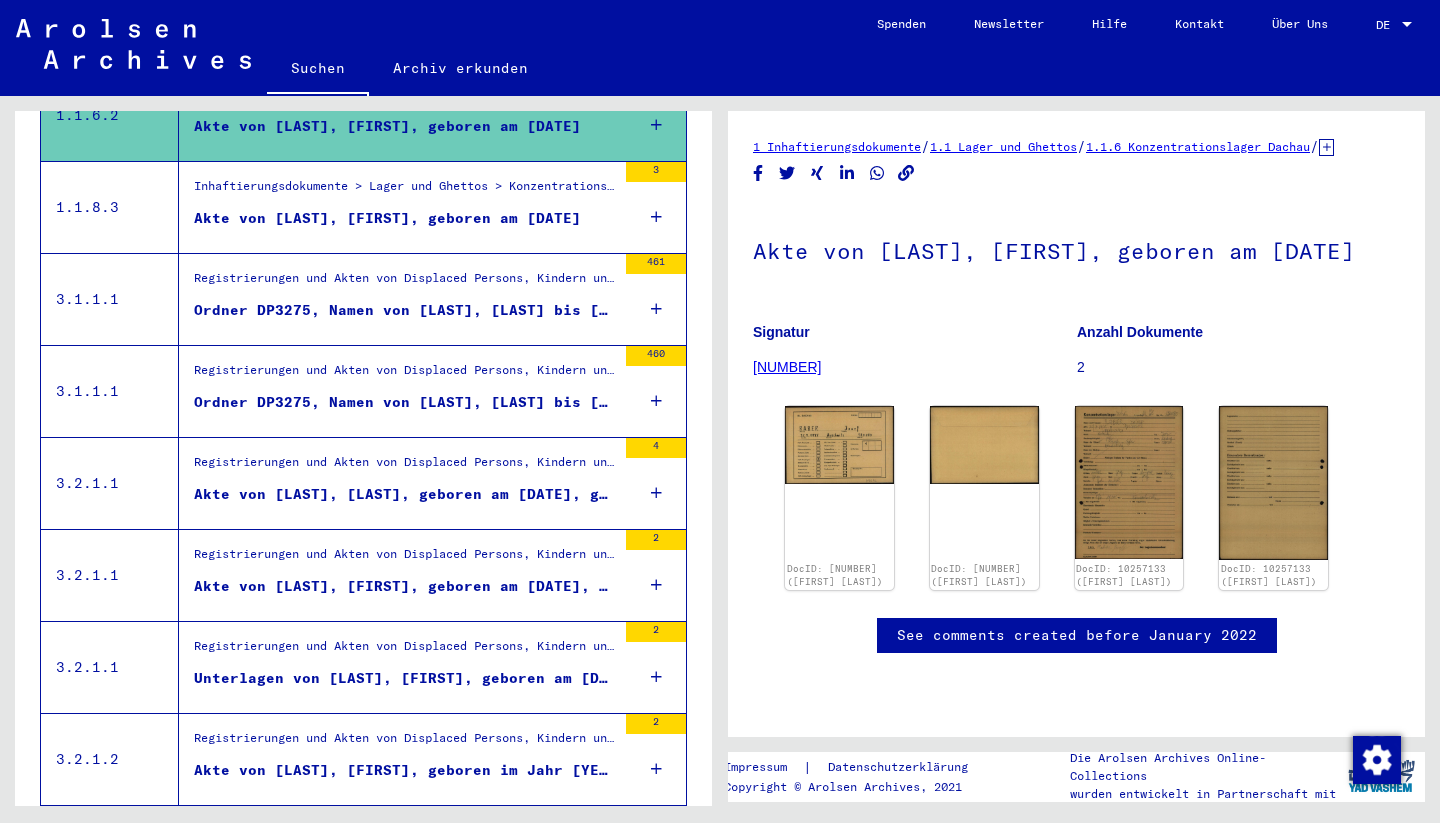 scroll, scrollTop: 2026, scrollLeft: 0, axis: vertical 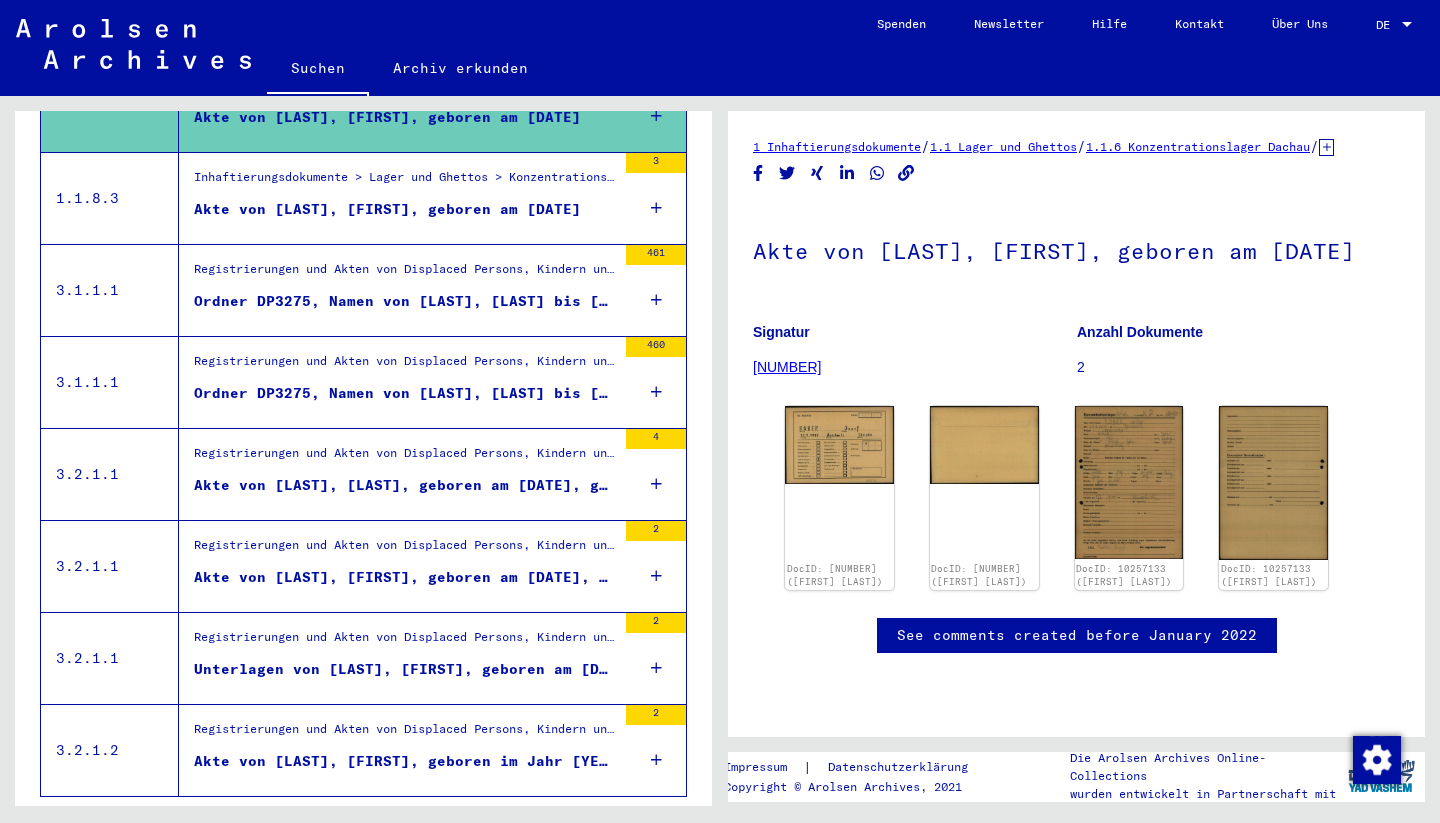 click on "Registrierungen und Akten von Displaced Persons, Kindern und Vermissten > Unterstützungsprogramme unterschiedlicher Organisationen > IRO „Care and Maintenance“ Programm > CM/1 Akten aus Deutschland > CM/1 Akten aus Deutschland, A-Z > Akten mit Namen ab PUSTELAK" at bounding box center (405, 643) 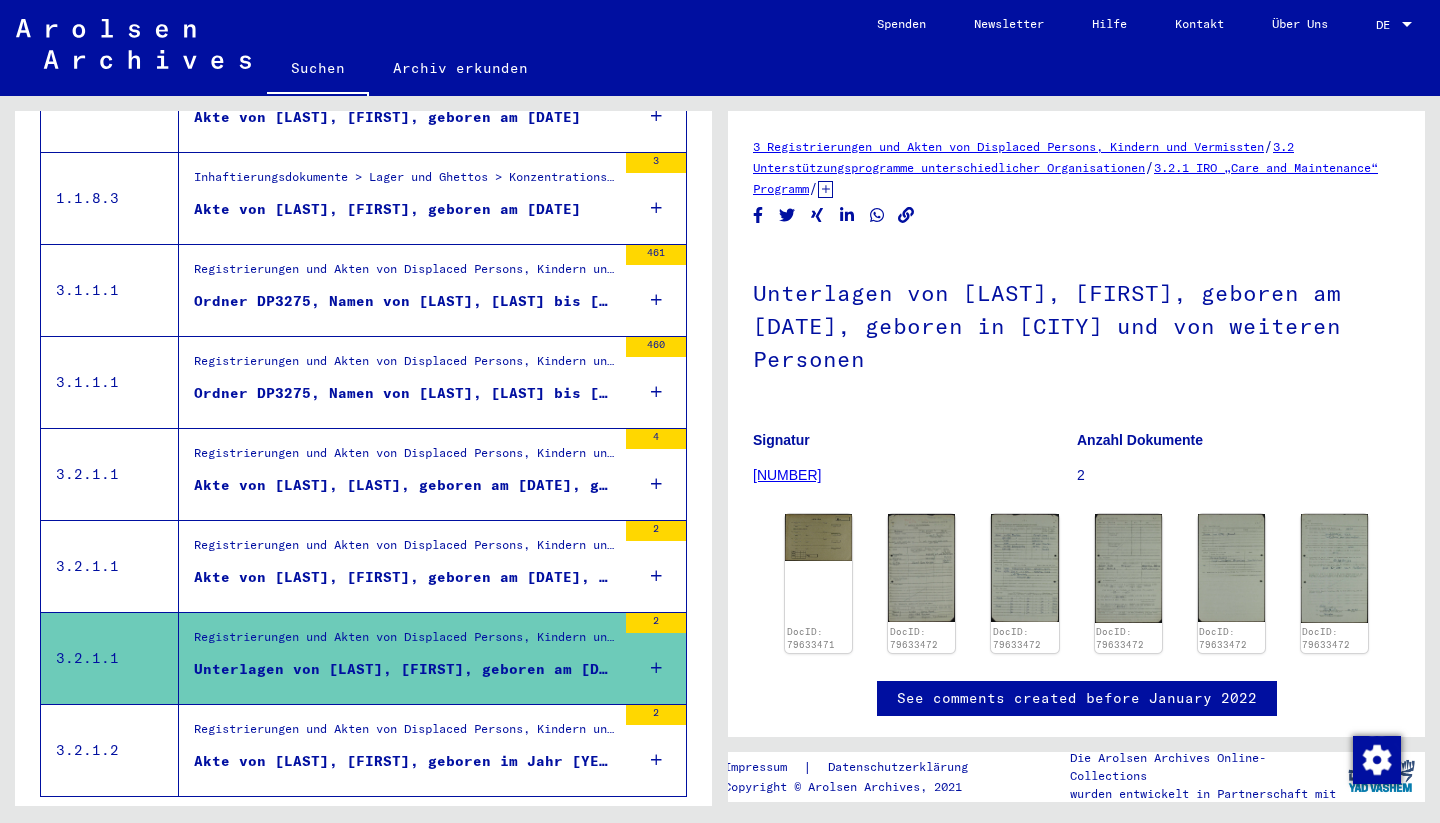 scroll, scrollTop: 0, scrollLeft: 0, axis: both 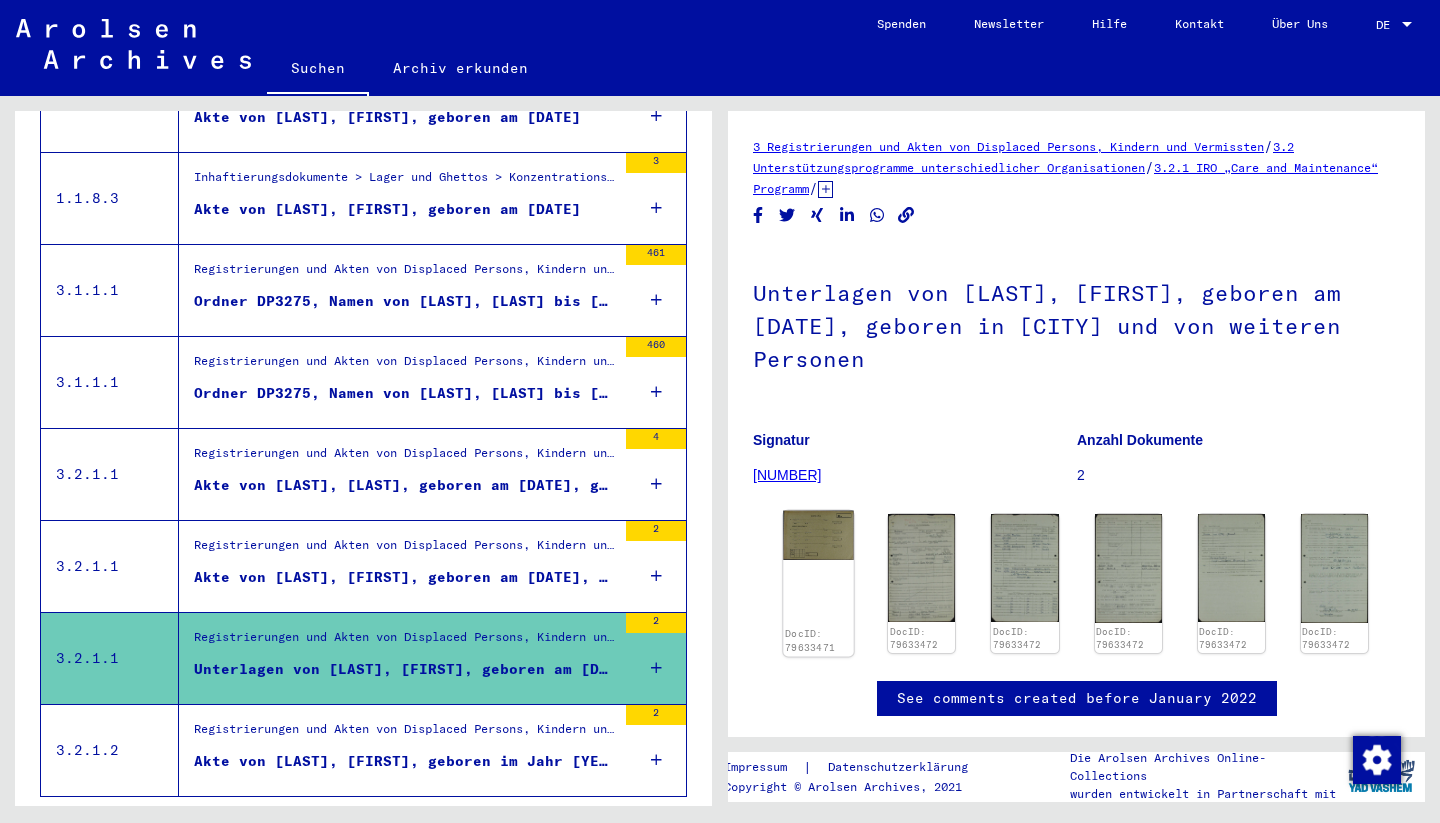 click 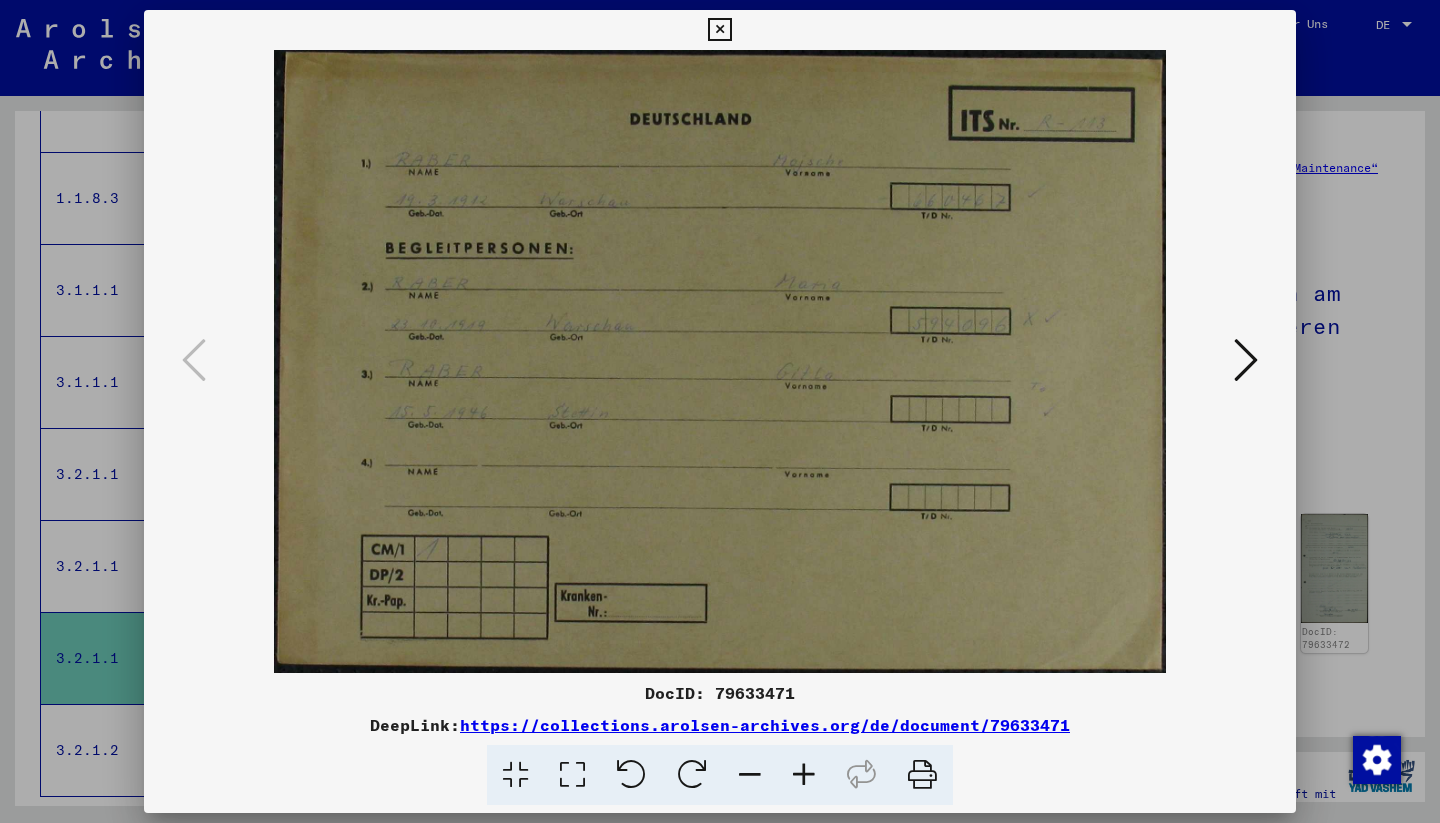 click at bounding box center (719, 30) 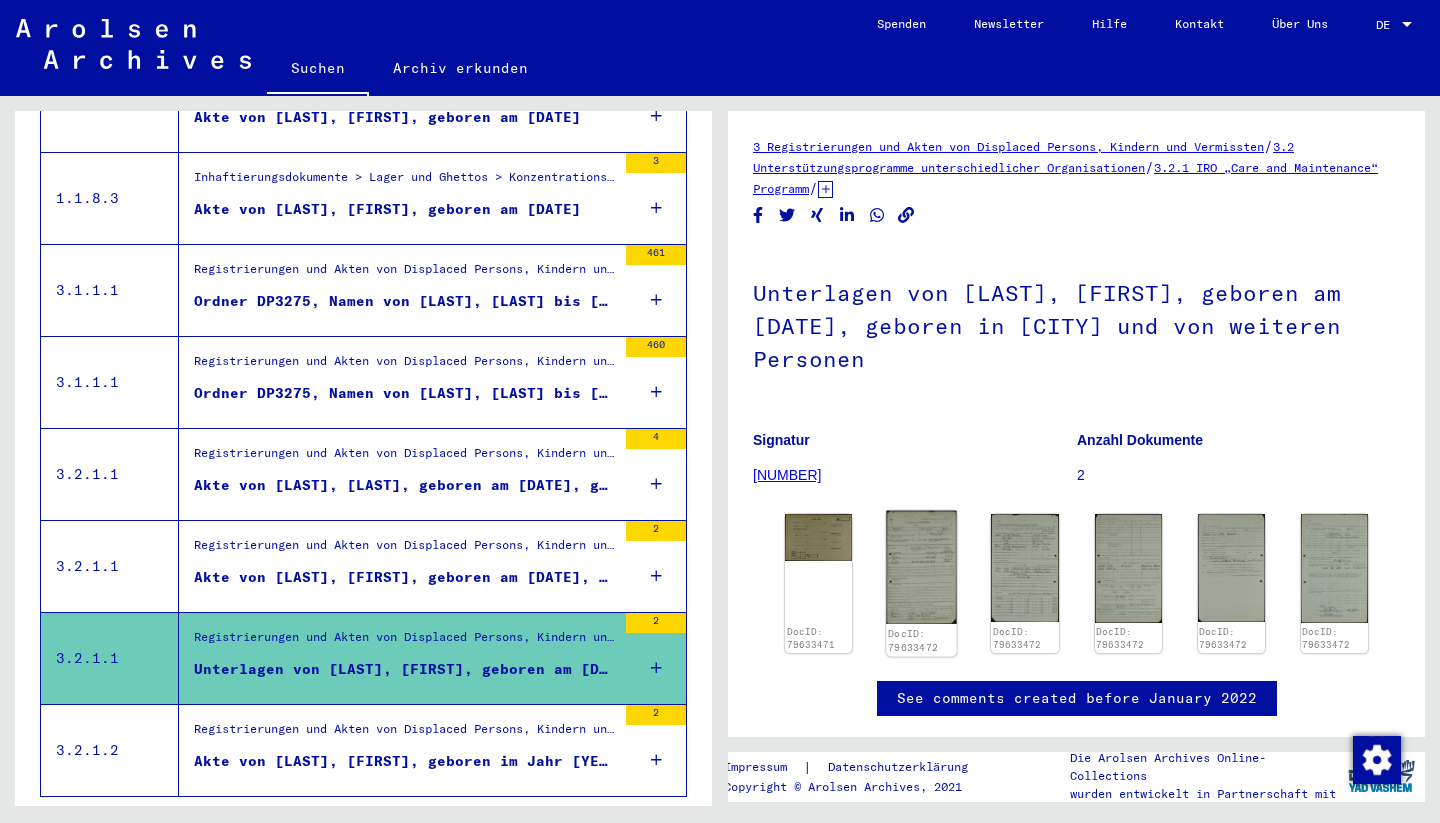 click 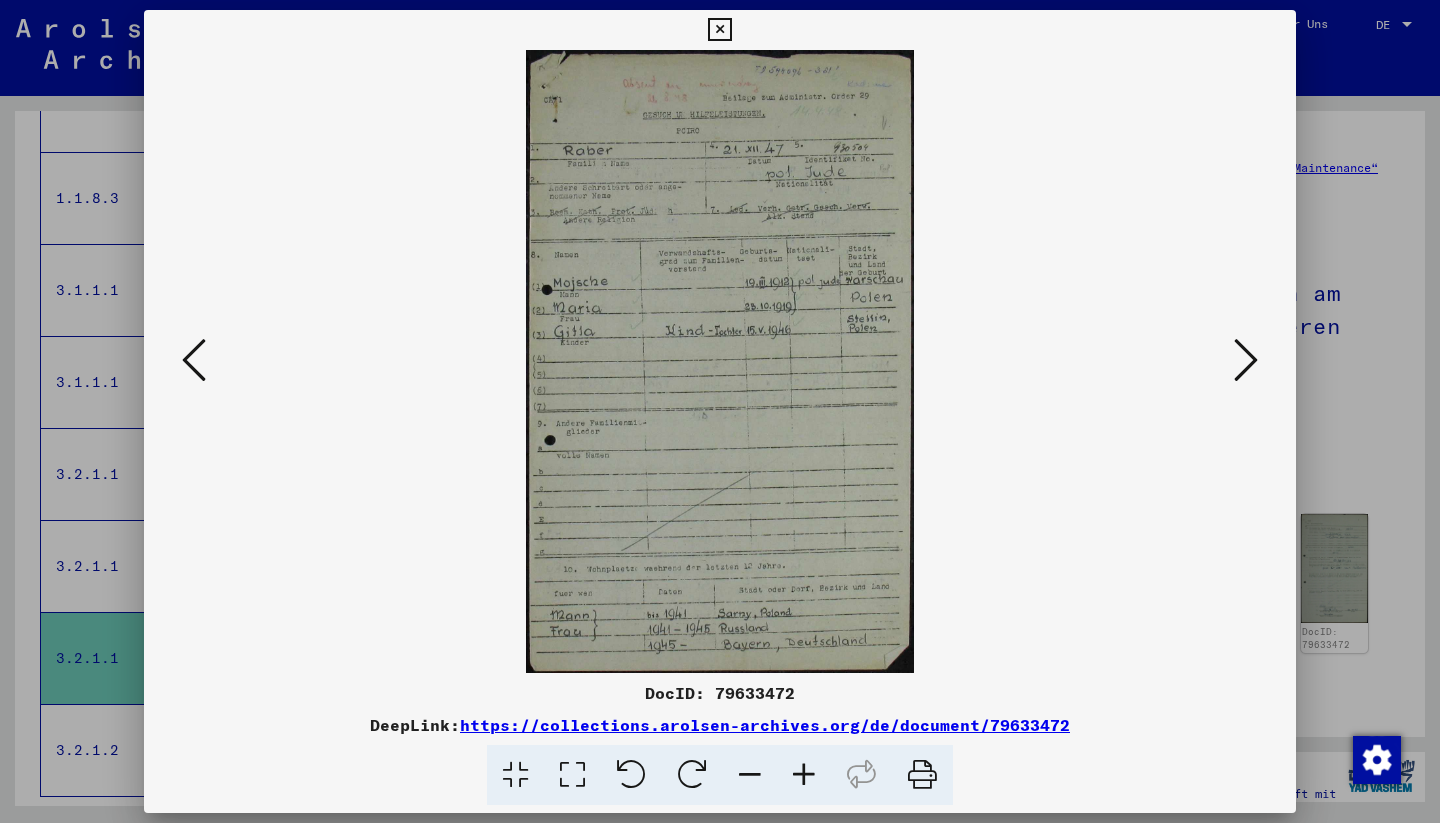 click at bounding box center [719, 30] 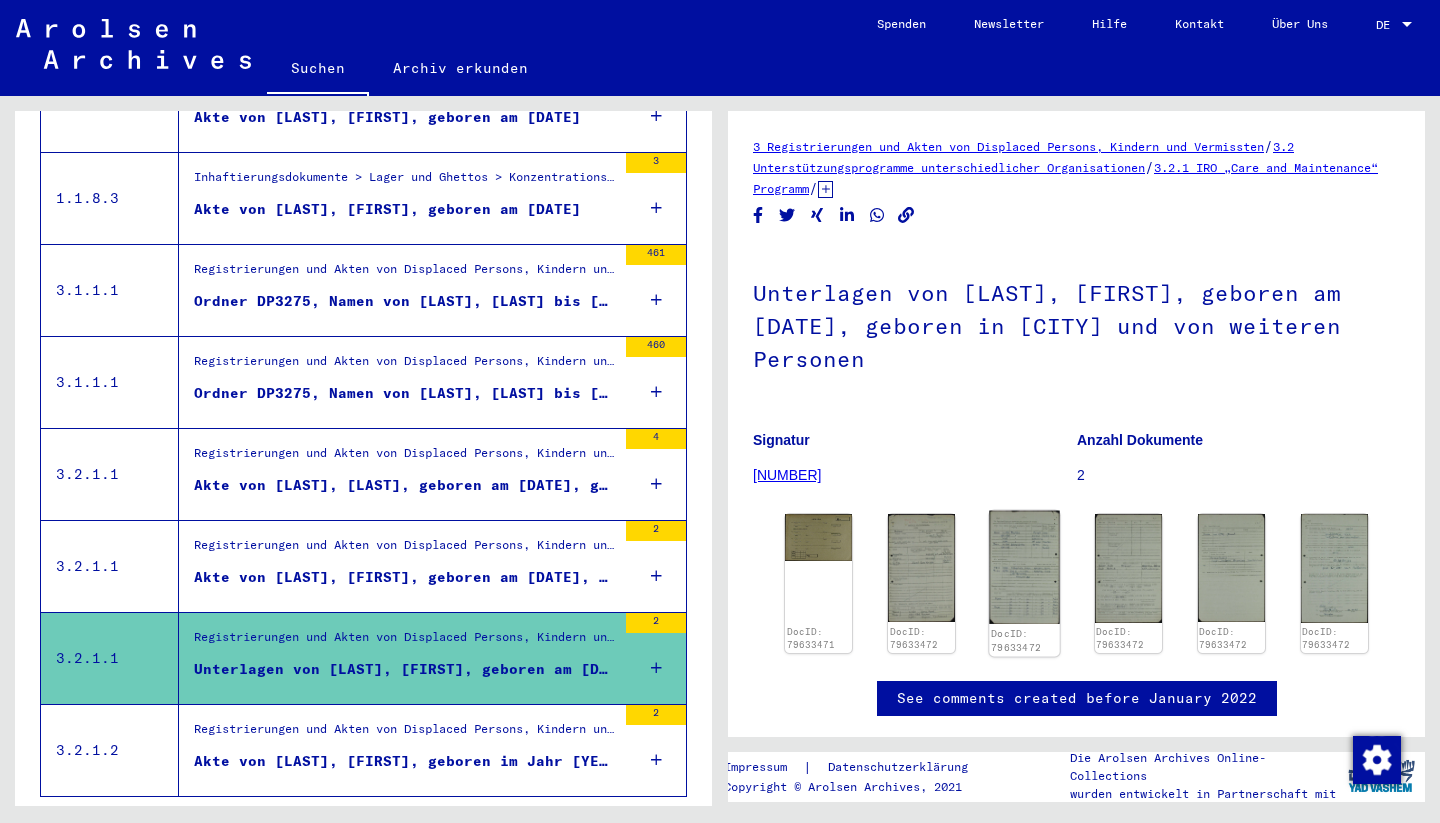 click 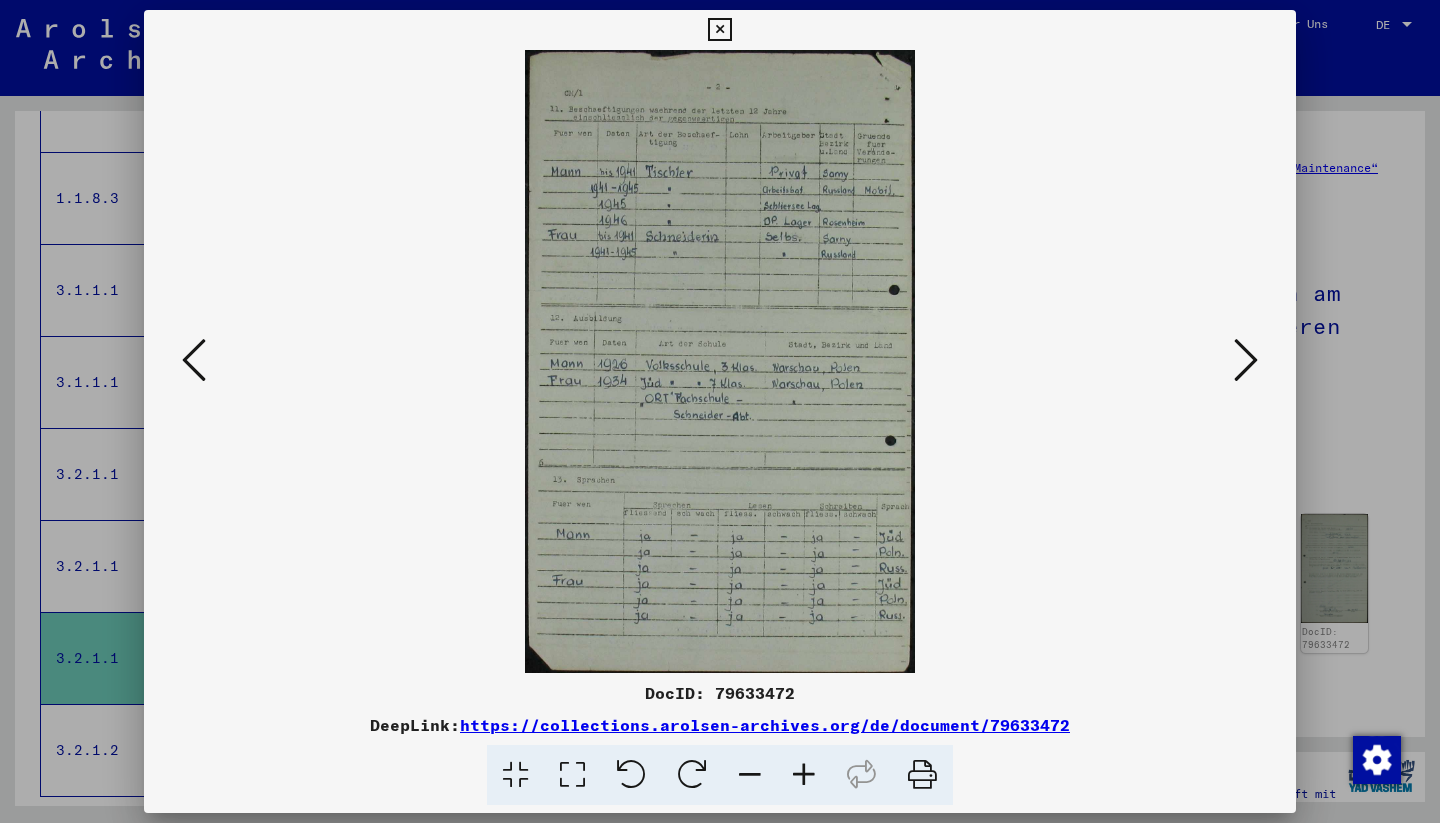 click at bounding box center [1246, 360] 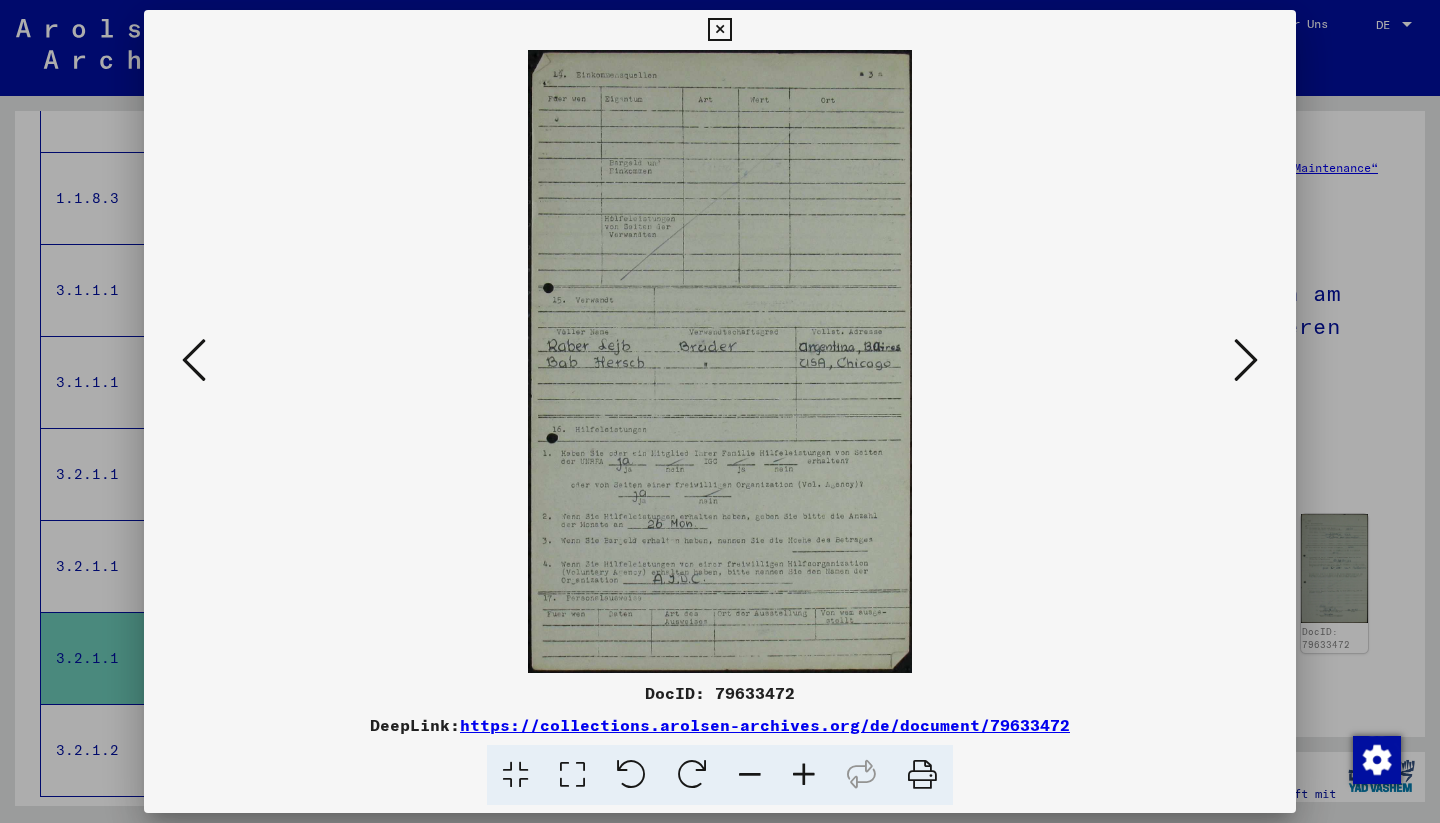 click at bounding box center [719, 30] 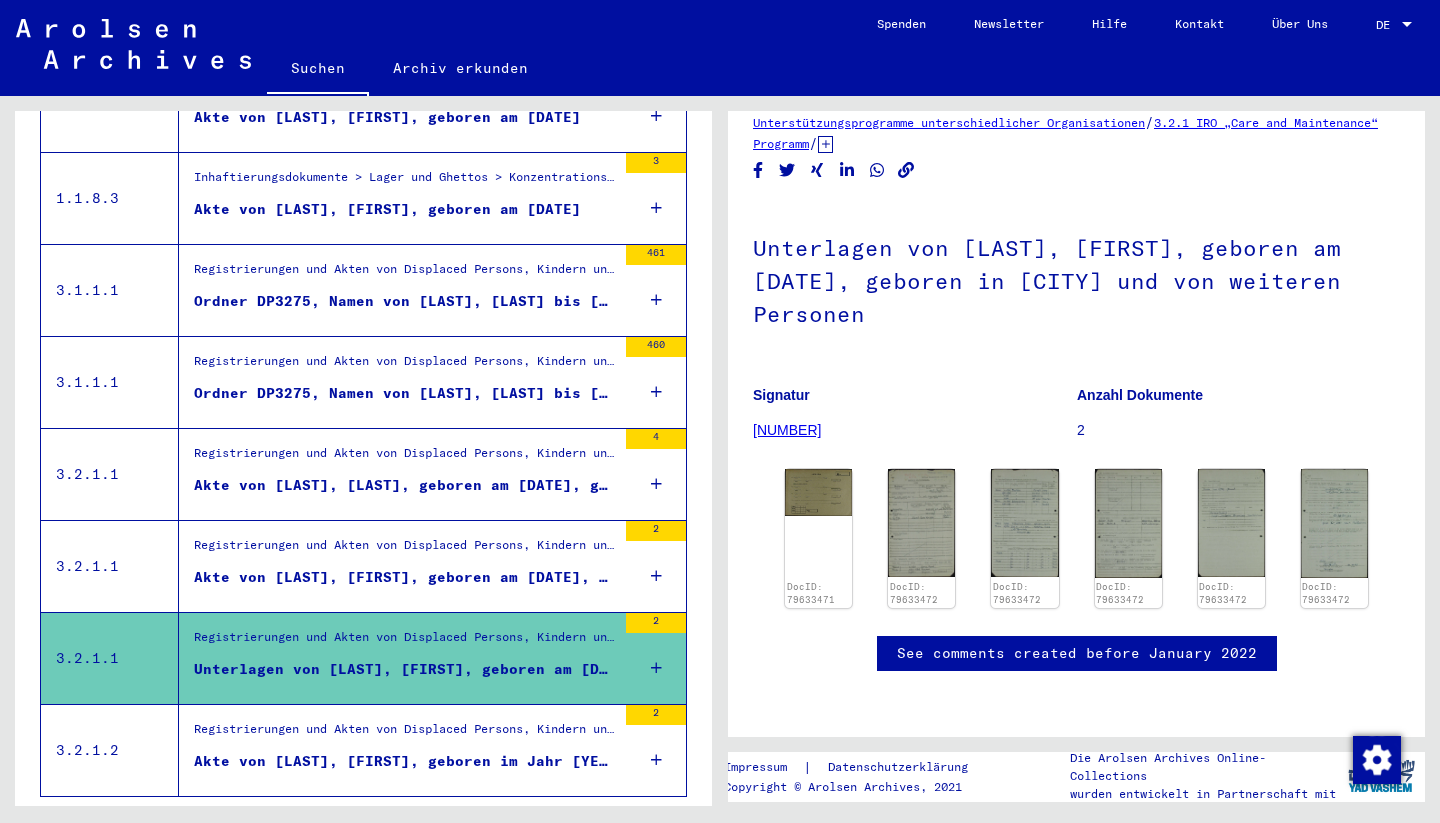 scroll, scrollTop: 680, scrollLeft: 0, axis: vertical 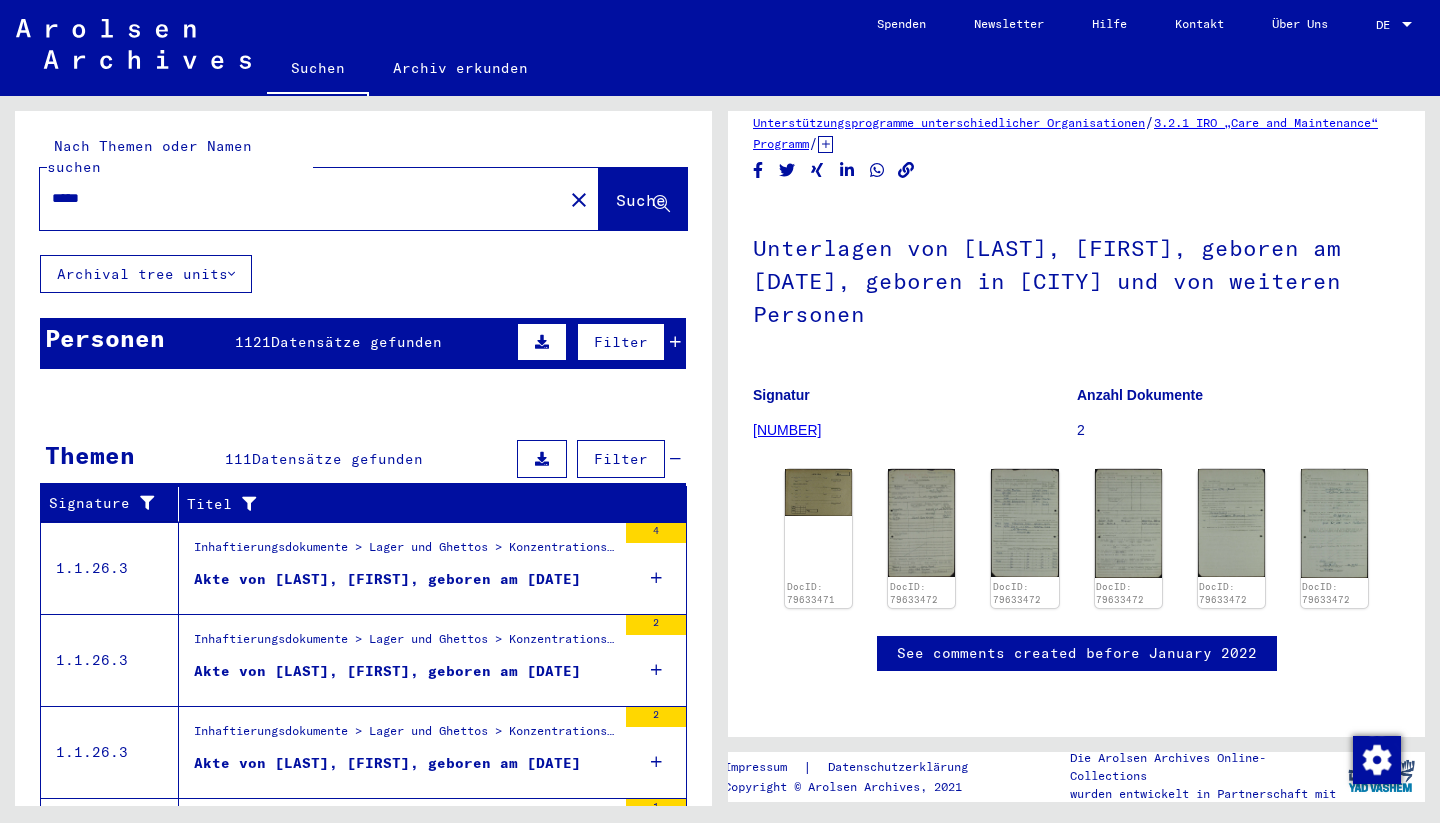 click on "*****" at bounding box center [301, 198] 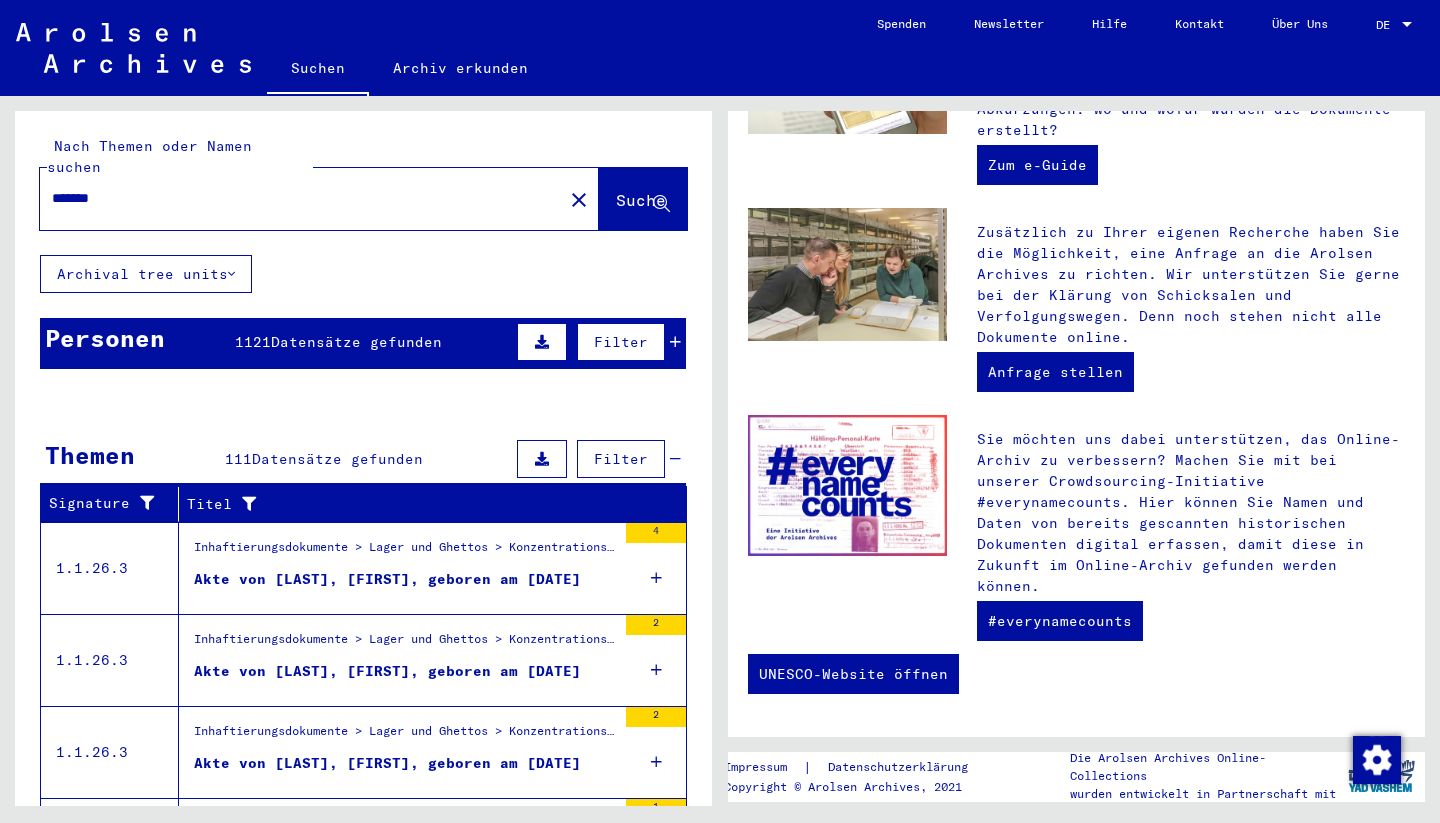 scroll, scrollTop: 624, scrollLeft: 0, axis: vertical 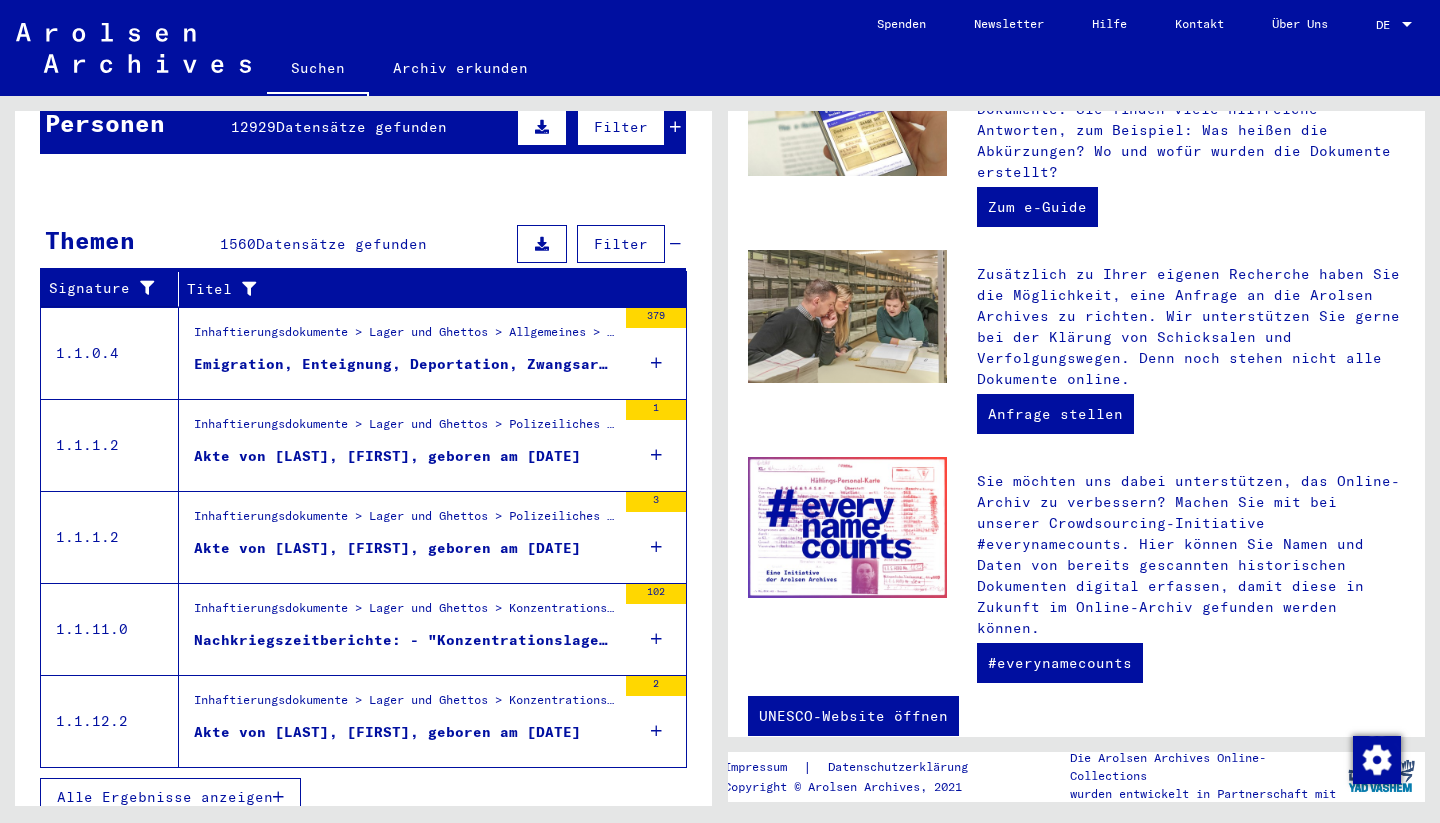 click on "Akte von [LAST], [FIRST], geboren am [DATE]" at bounding box center [387, 732] 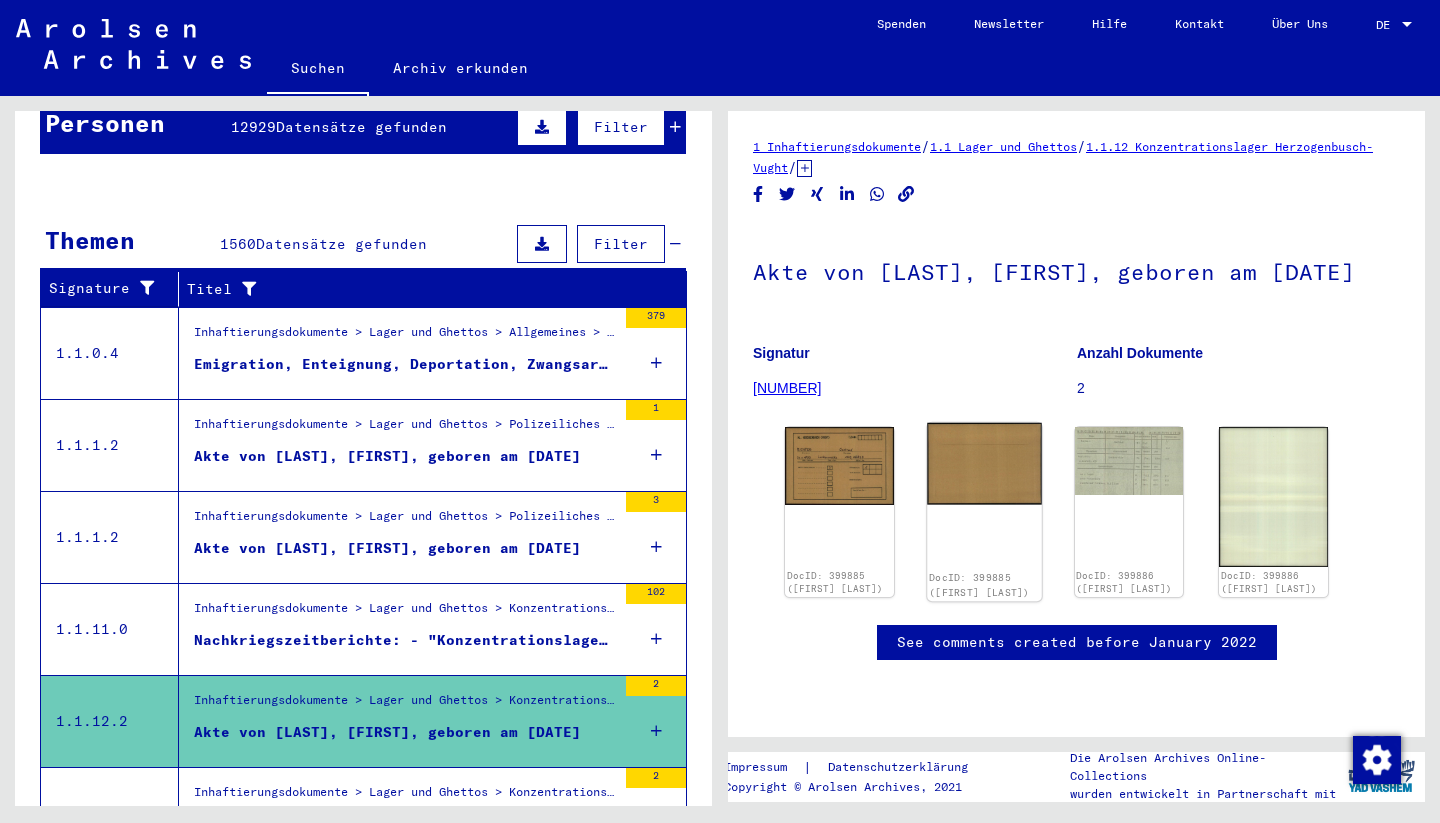 scroll, scrollTop: 15, scrollLeft: 0, axis: vertical 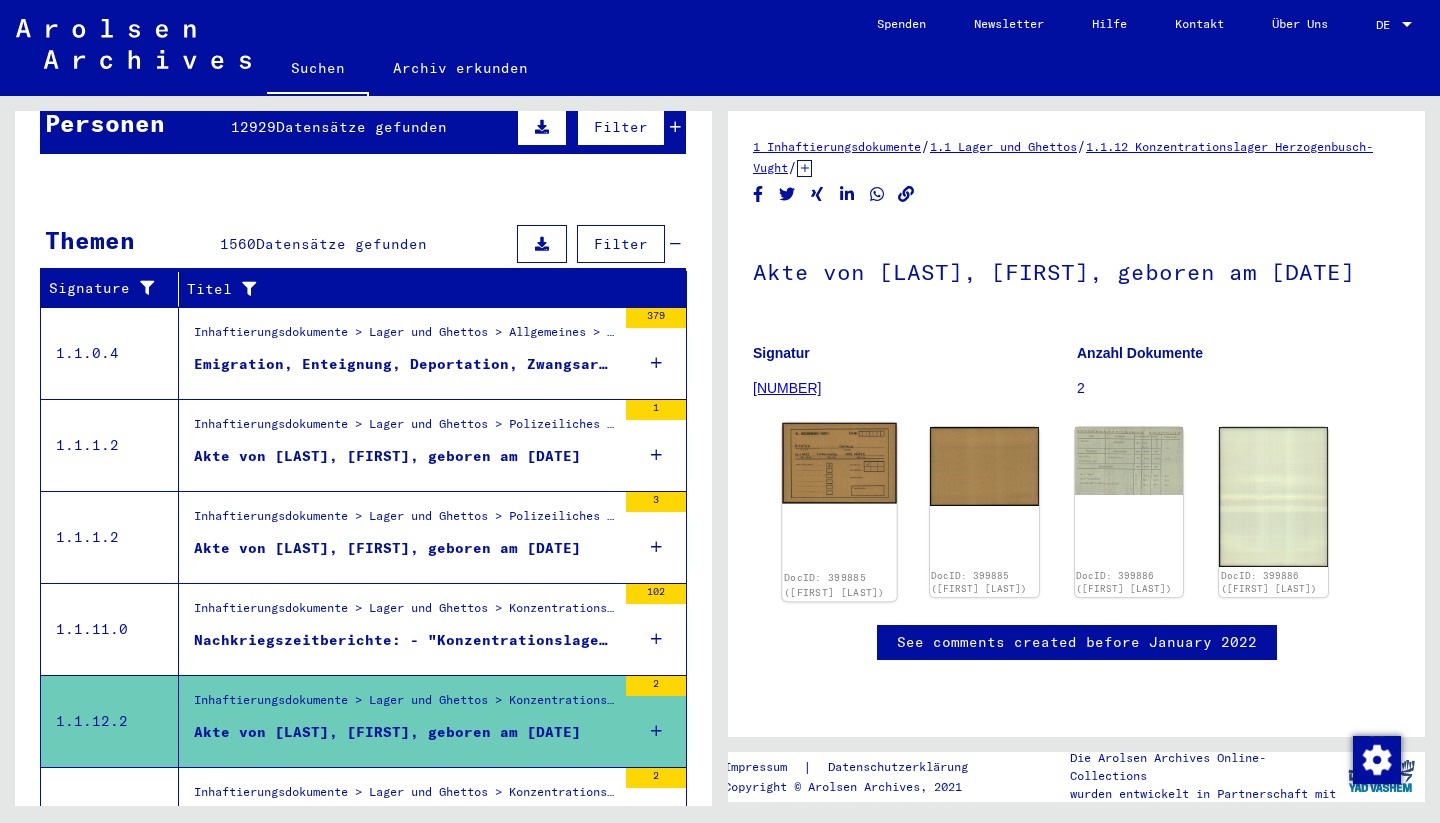 click 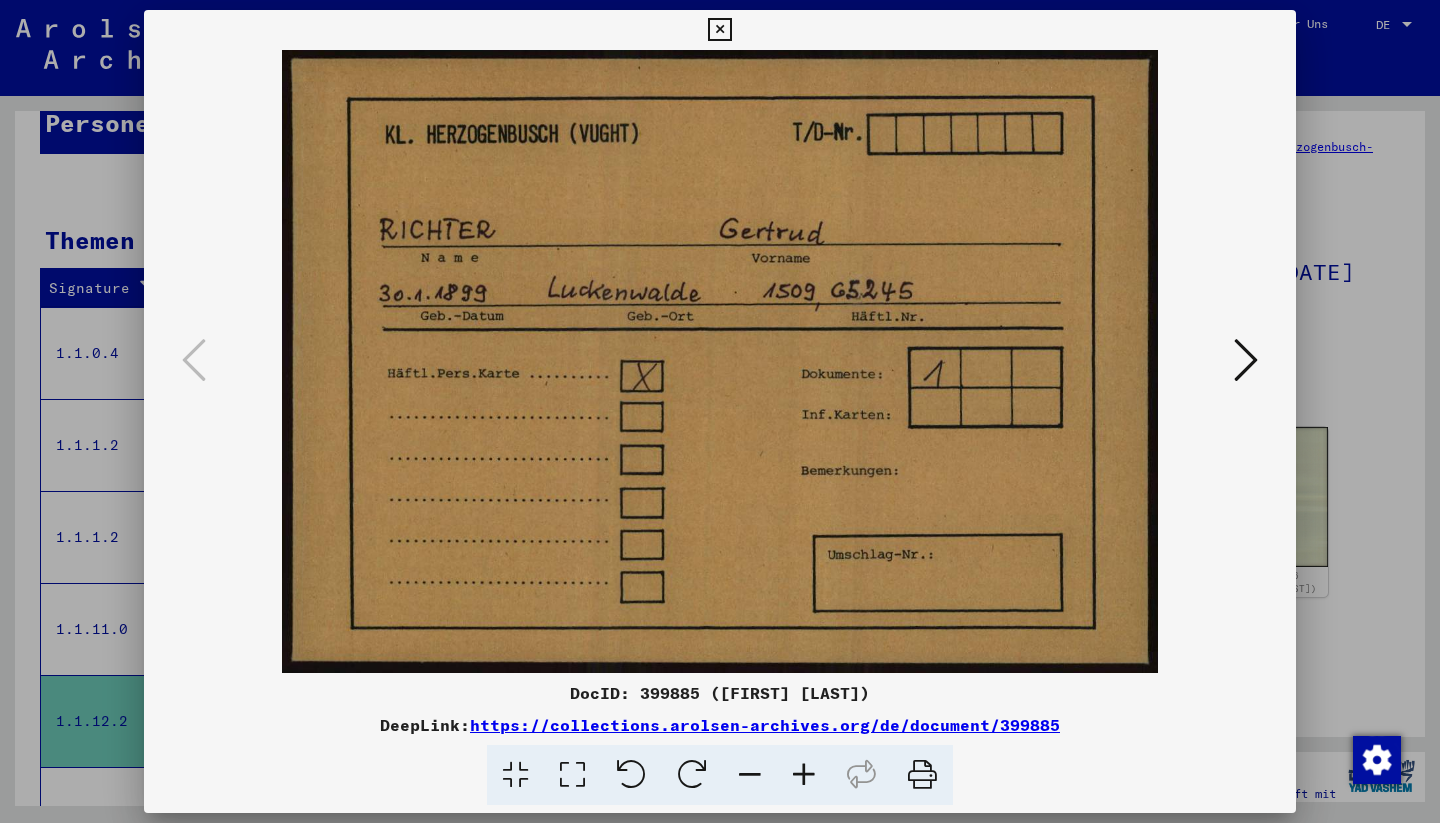 click at bounding box center (719, 30) 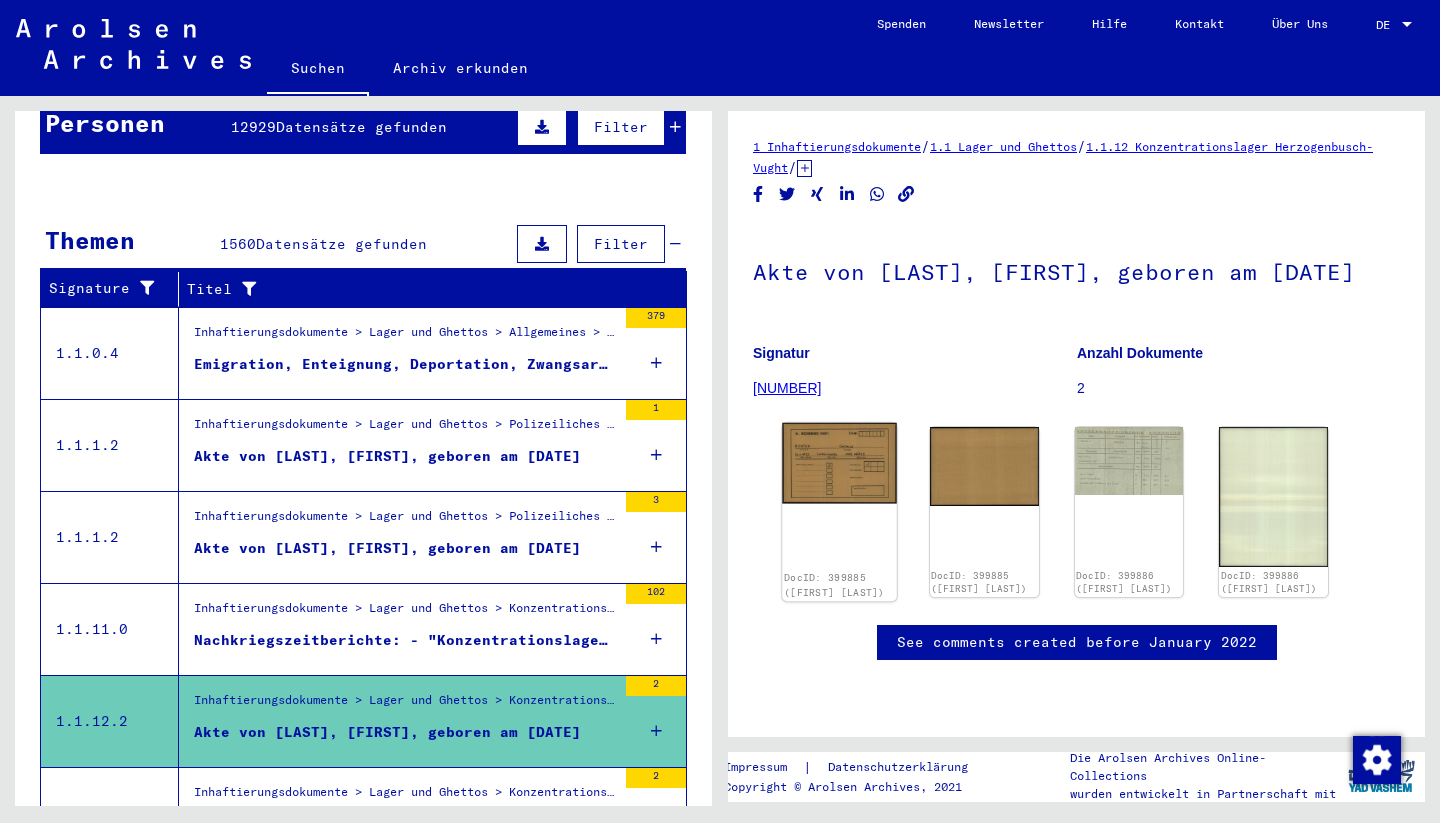click 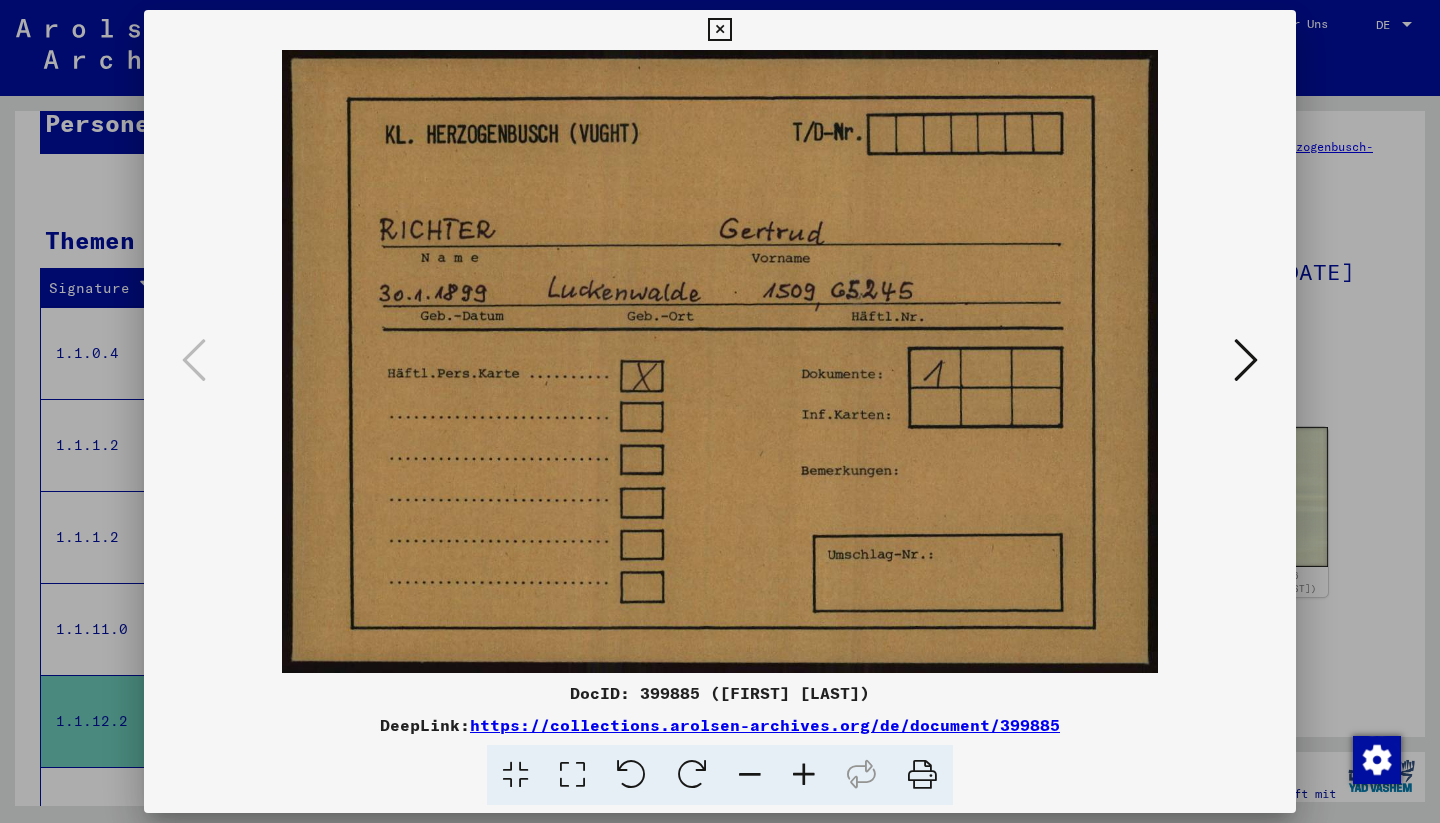 click at bounding box center [719, 30] 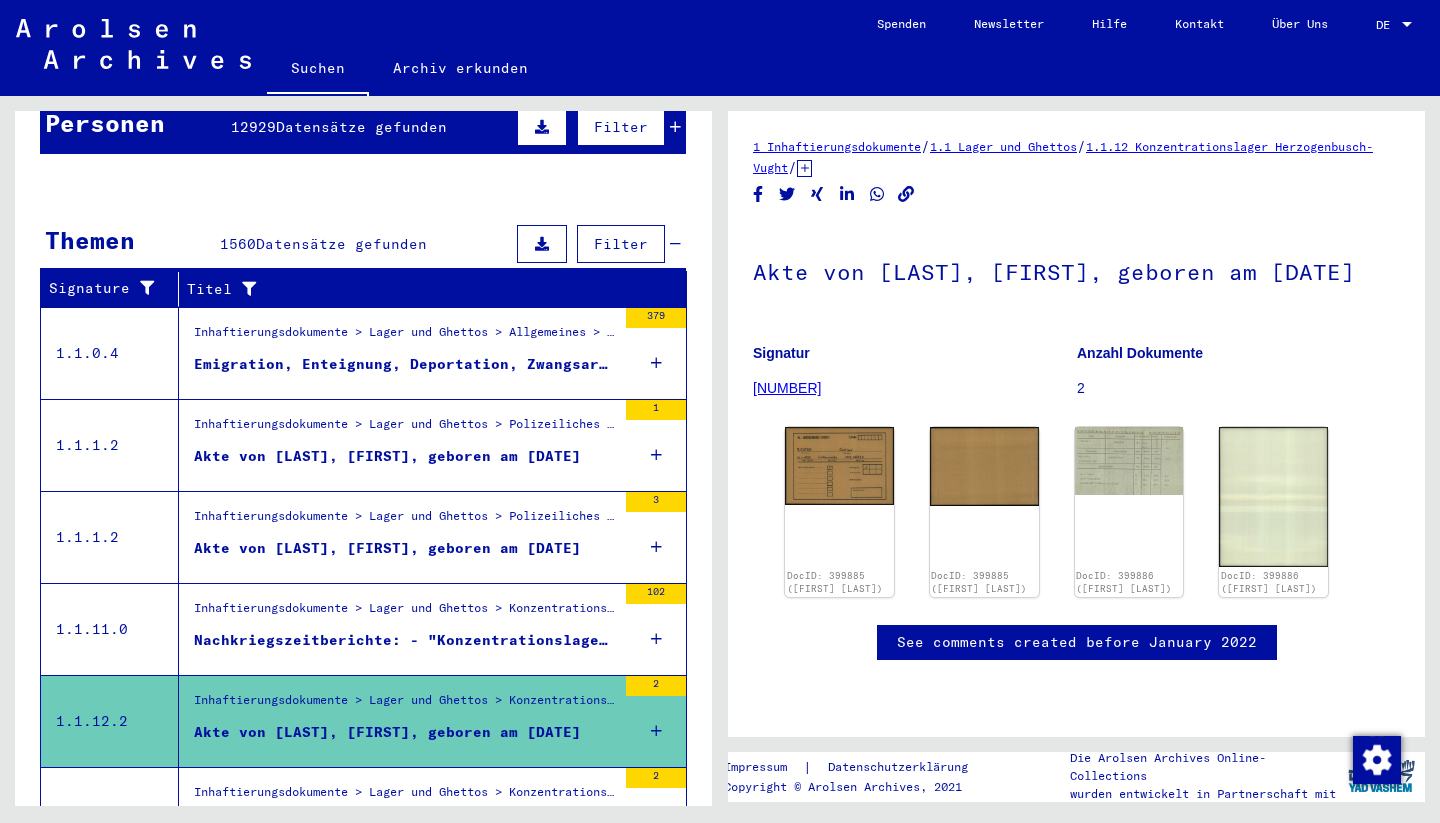 click on "Filter" at bounding box center [621, 244] 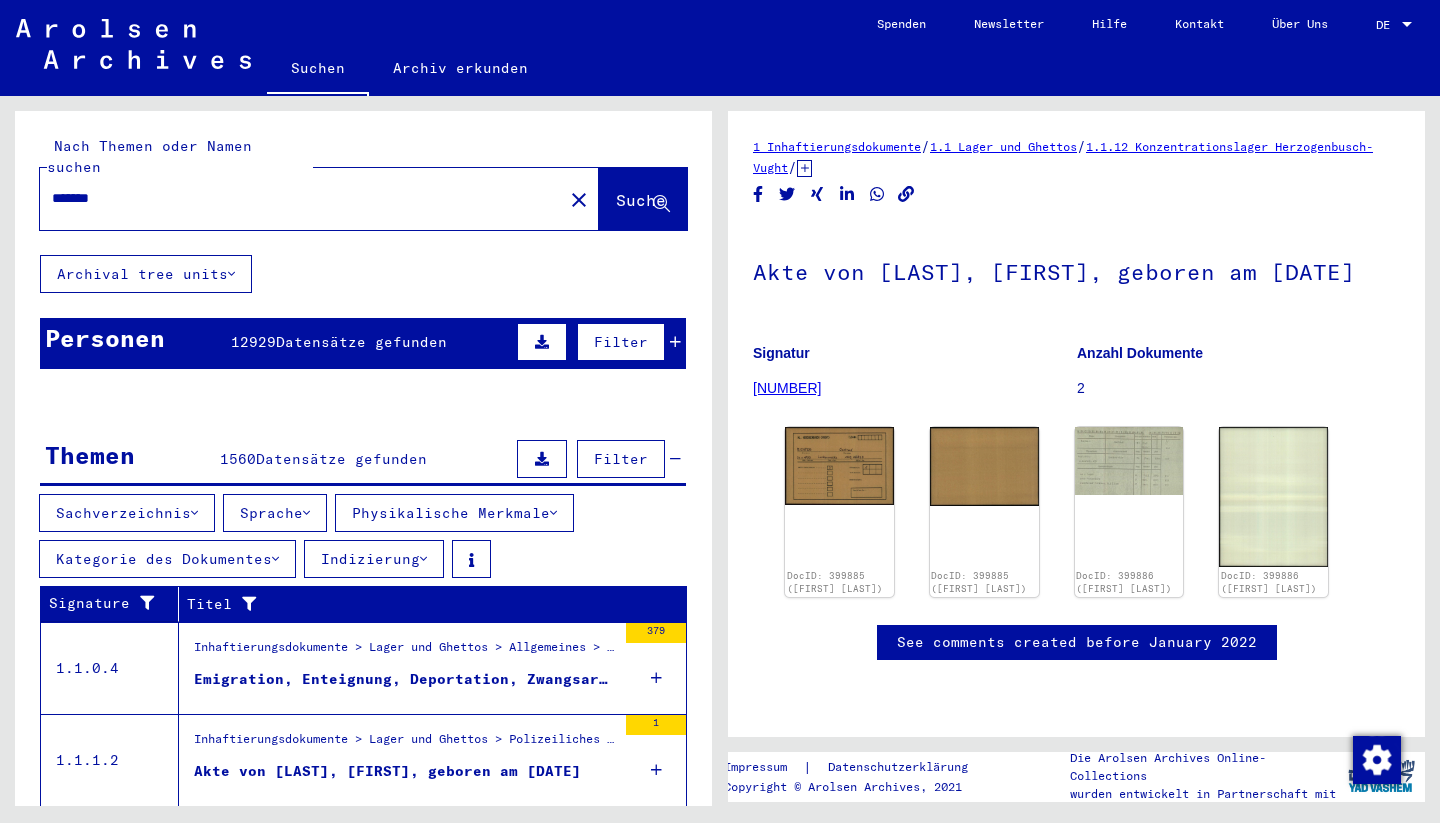 scroll, scrollTop: 0, scrollLeft: 0, axis: both 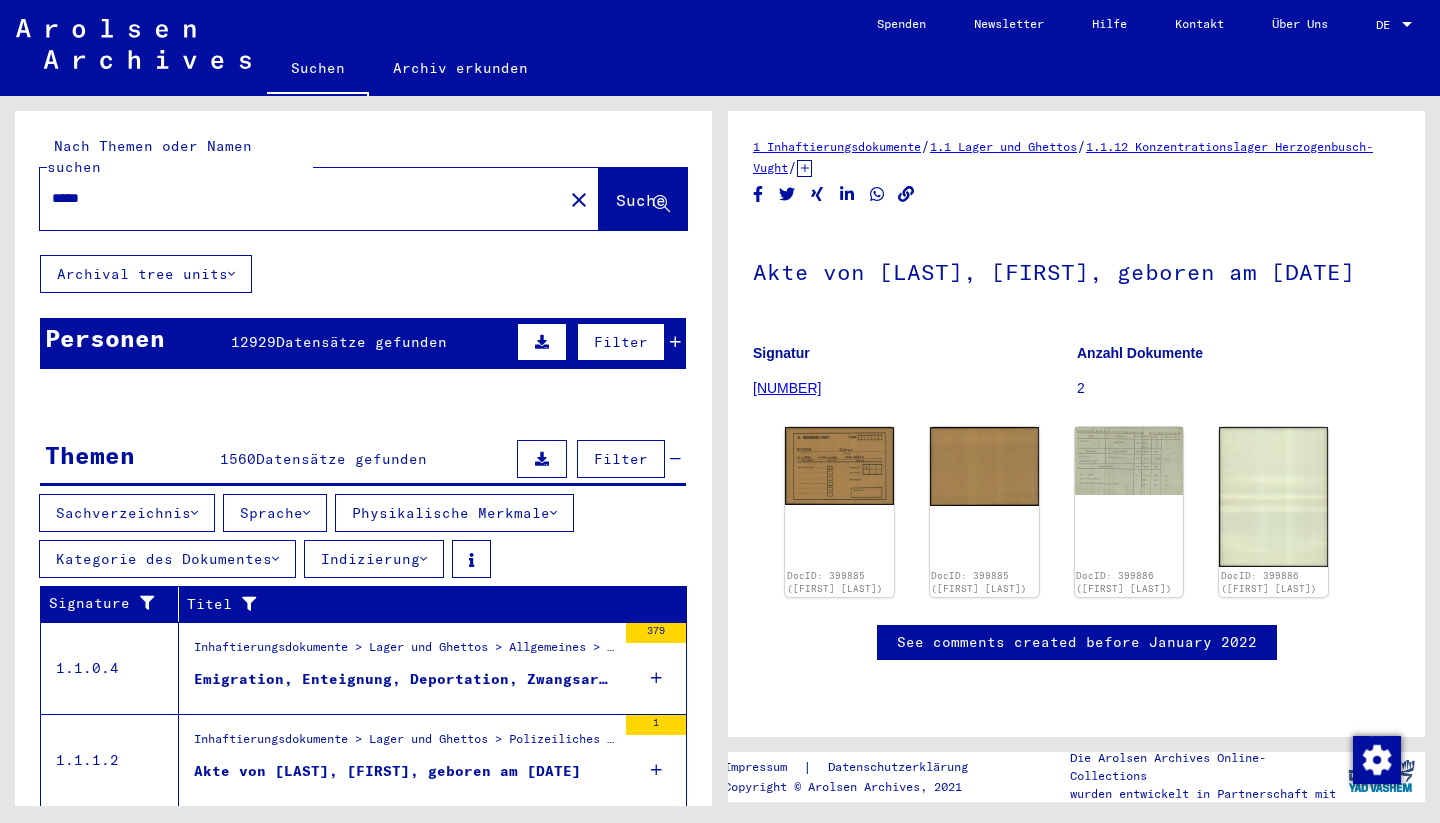type on "*****" 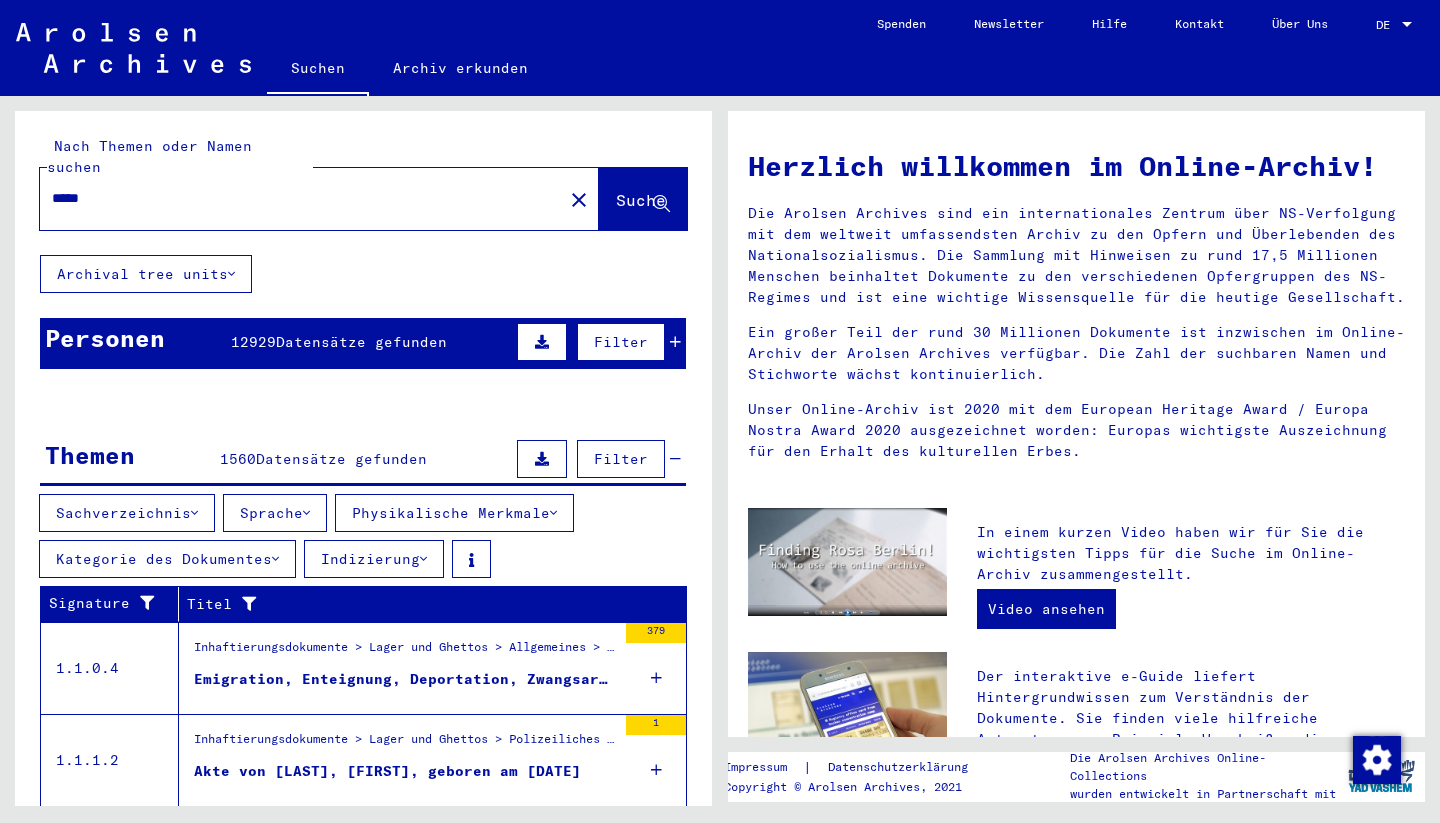 scroll, scrollTop: 0, scrollLeft: 0, axis: both 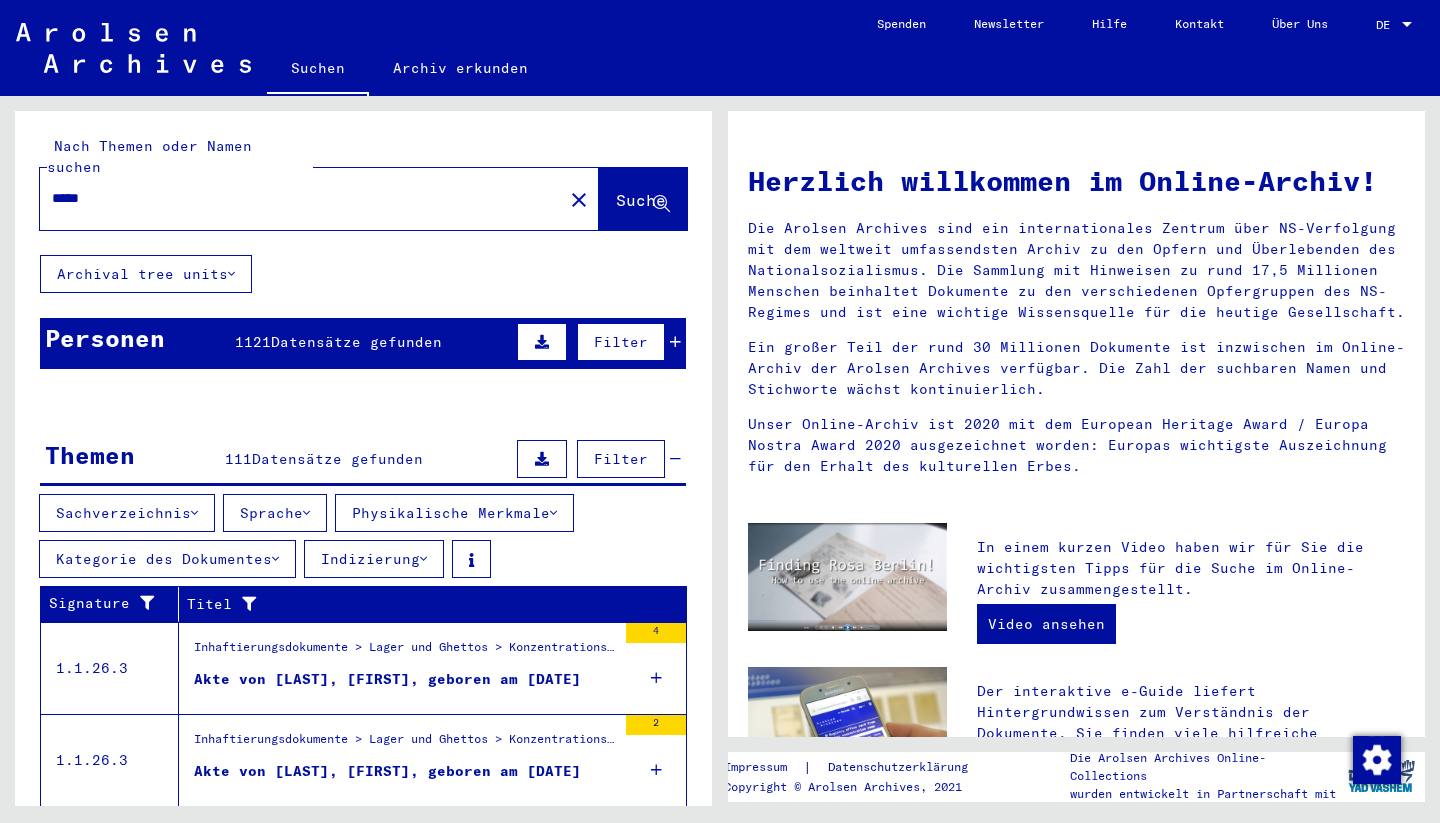 click on "Indizierung" at bounding box center [374, 559] 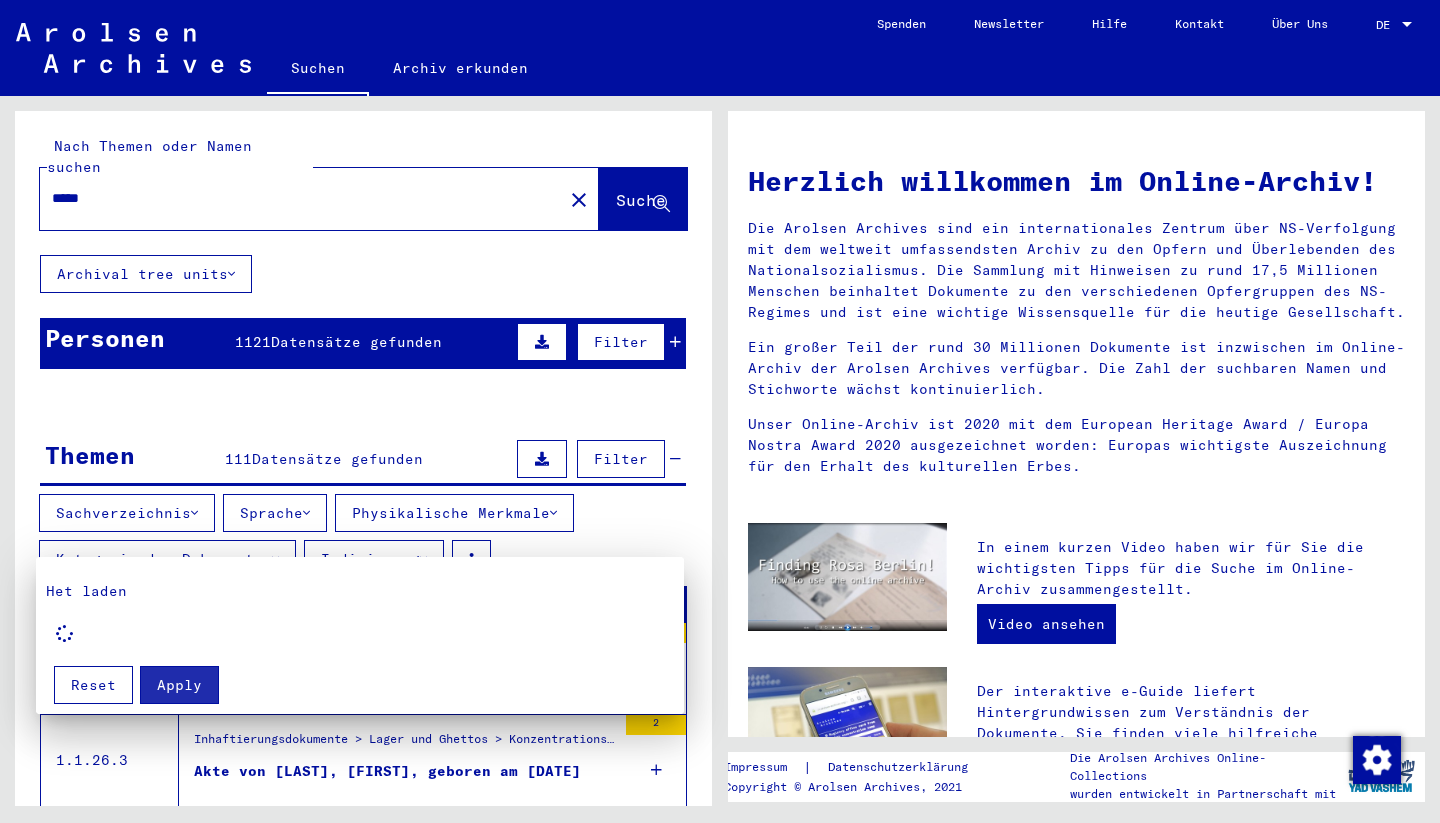 click at bounding box center [720, 411] 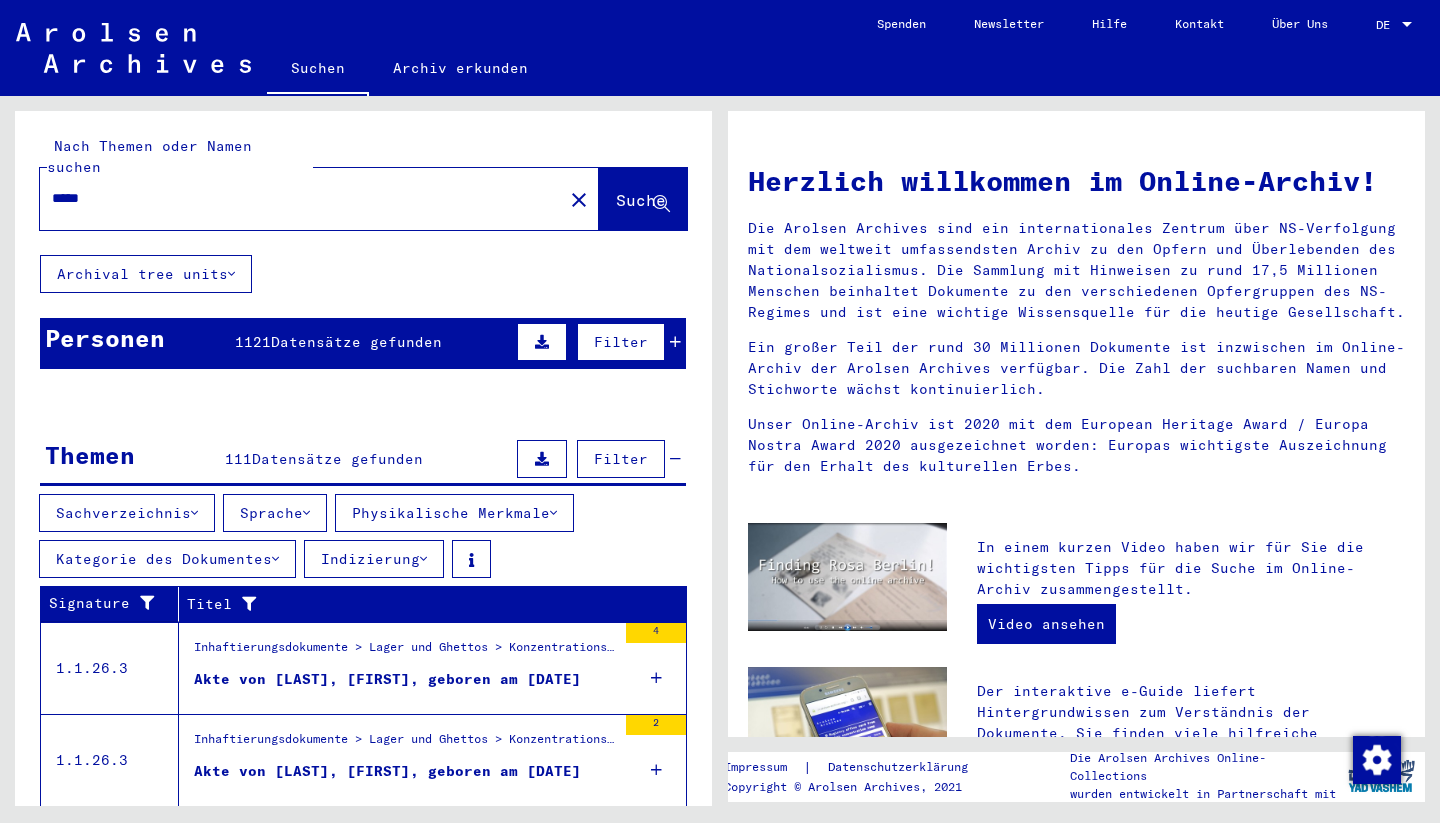 click on "Physikalische Merkmale" at bounding box center [454, 513] 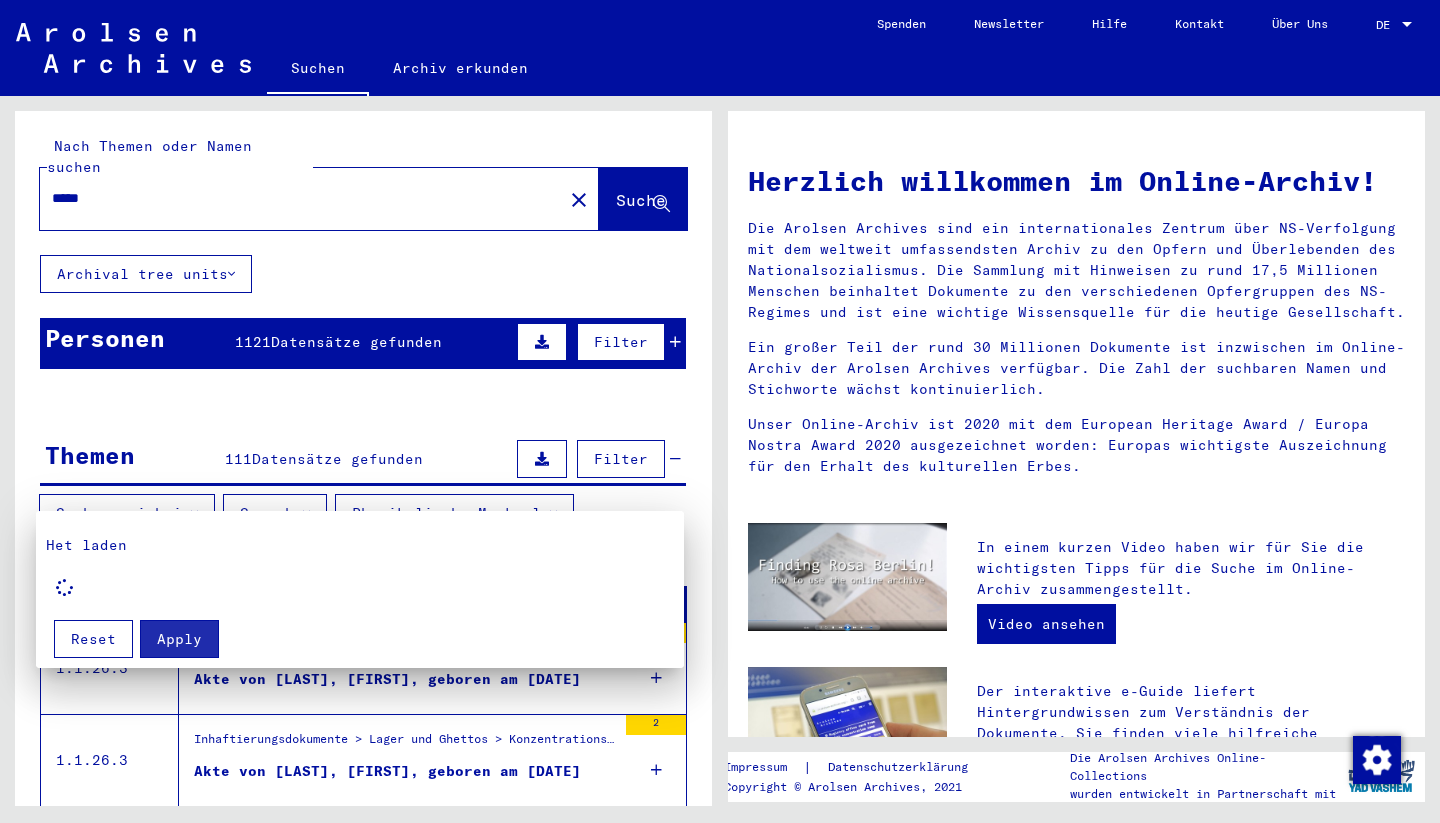 click at bounding box center [720, 411] 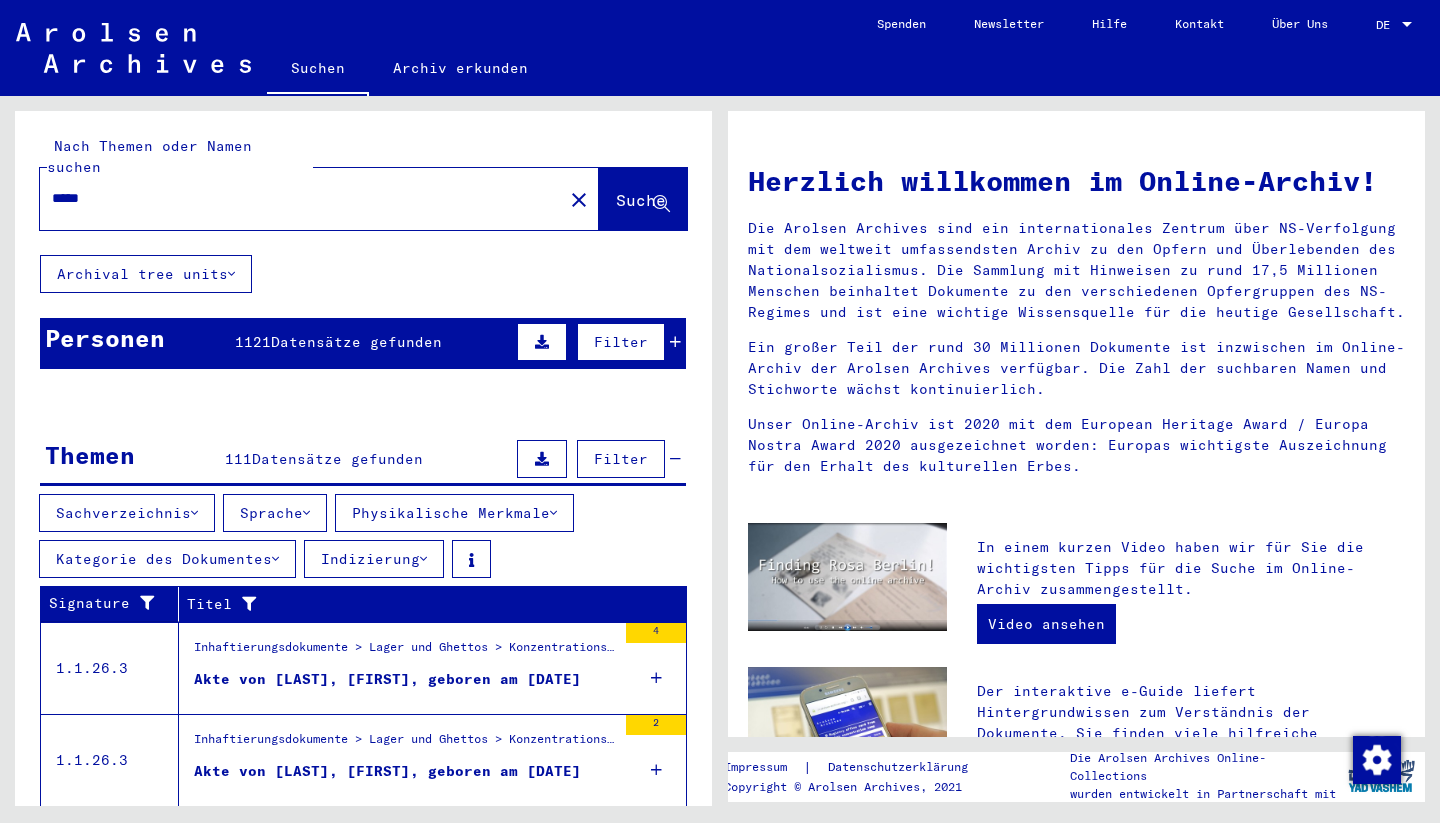 click on "Filter" at bounding box center [621, 459] 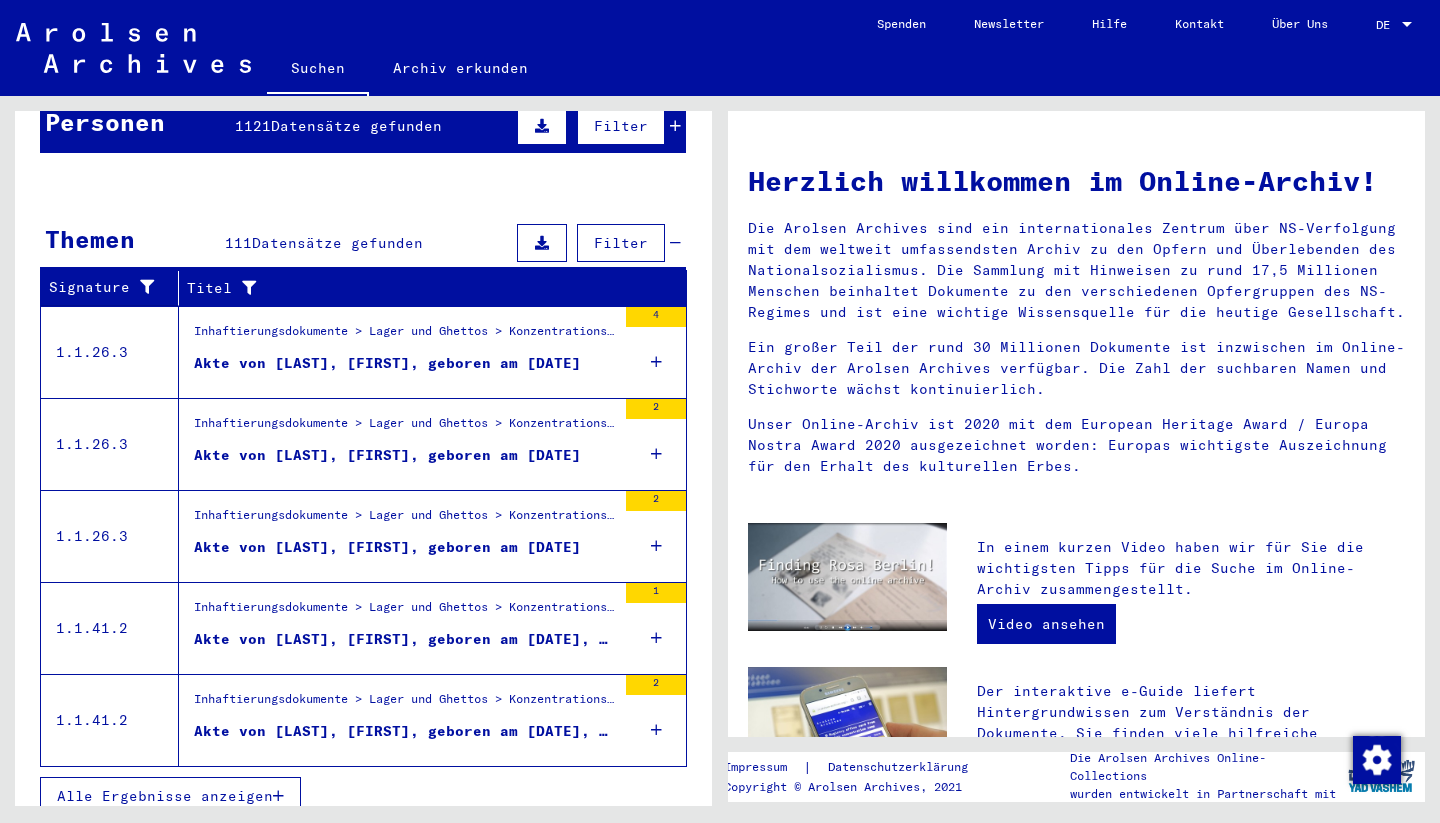 scroll, scrollTop: 215, scrollLeft: 0, axis: vertical 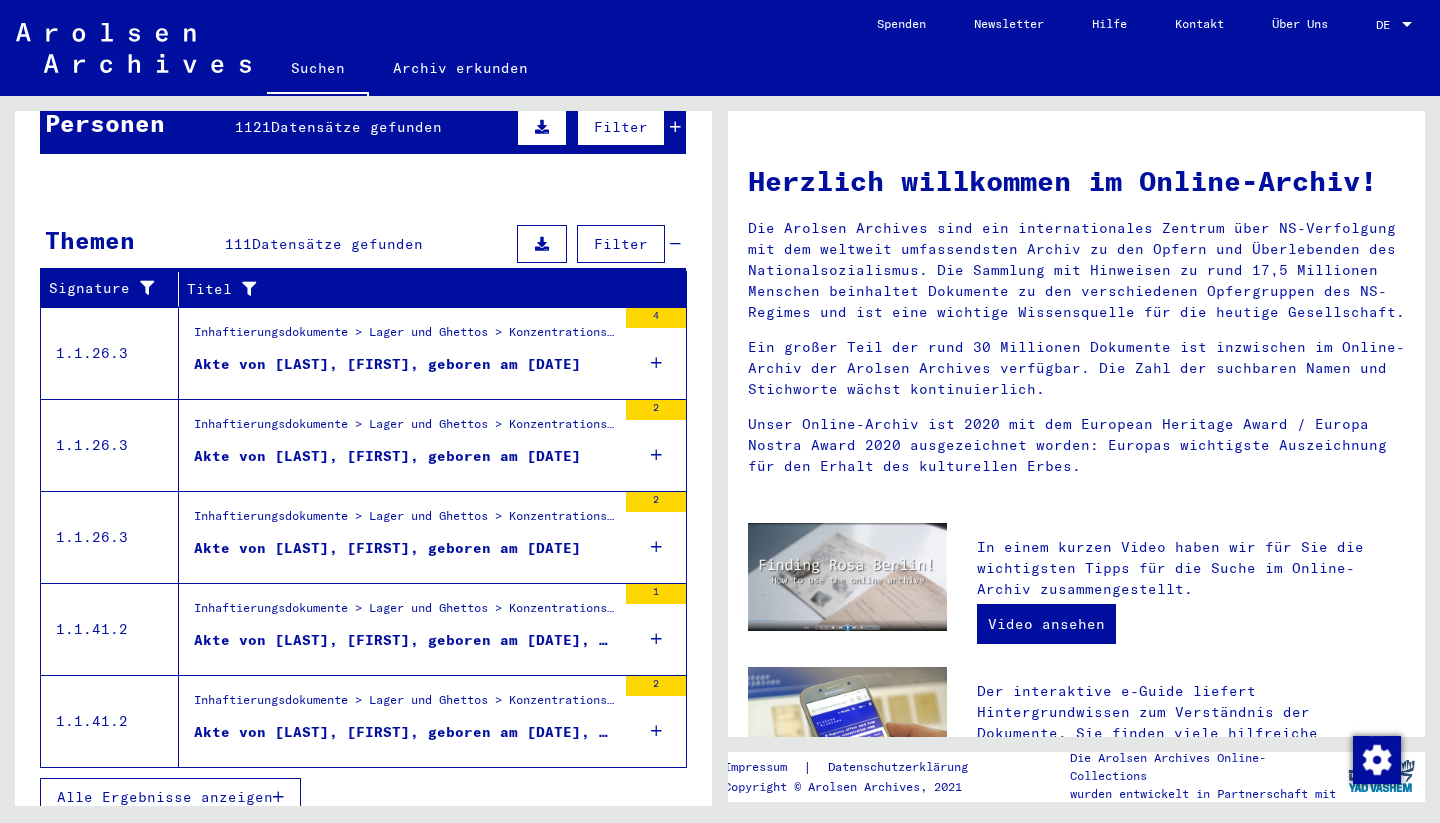 click on "Inhaftierungsdokumente > Lager und Ghettos > Konzentrationslager Stutthof > Individuelle Unterlagen Stutthof > Individuelle Häftlings Unterlagen - KL Stutthof > Akten mit Namen ab PUBANZ" at bounding box center (405, 705) 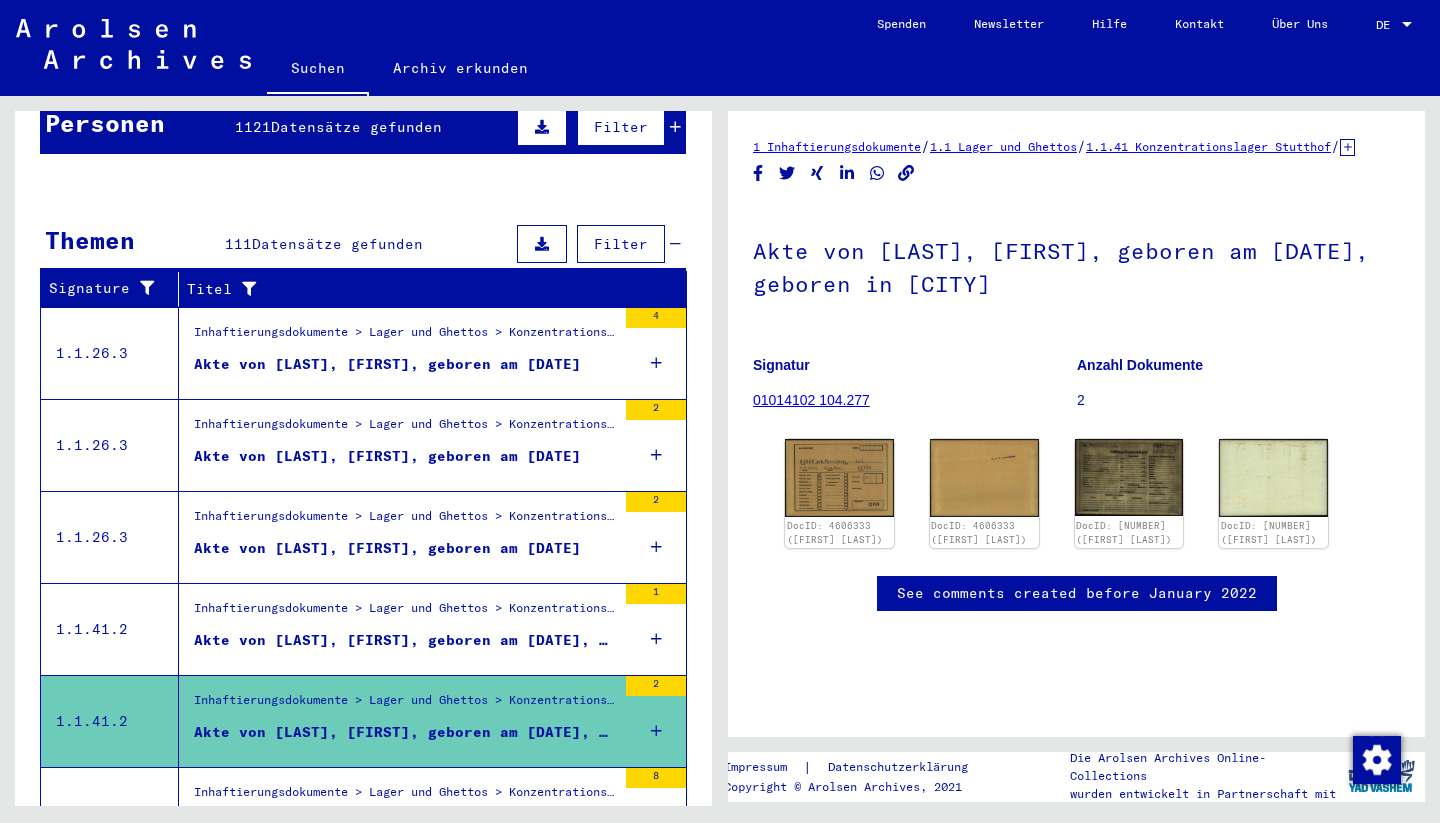 scroll, scrollTop: 0, scrollLeft: 0, axis: both 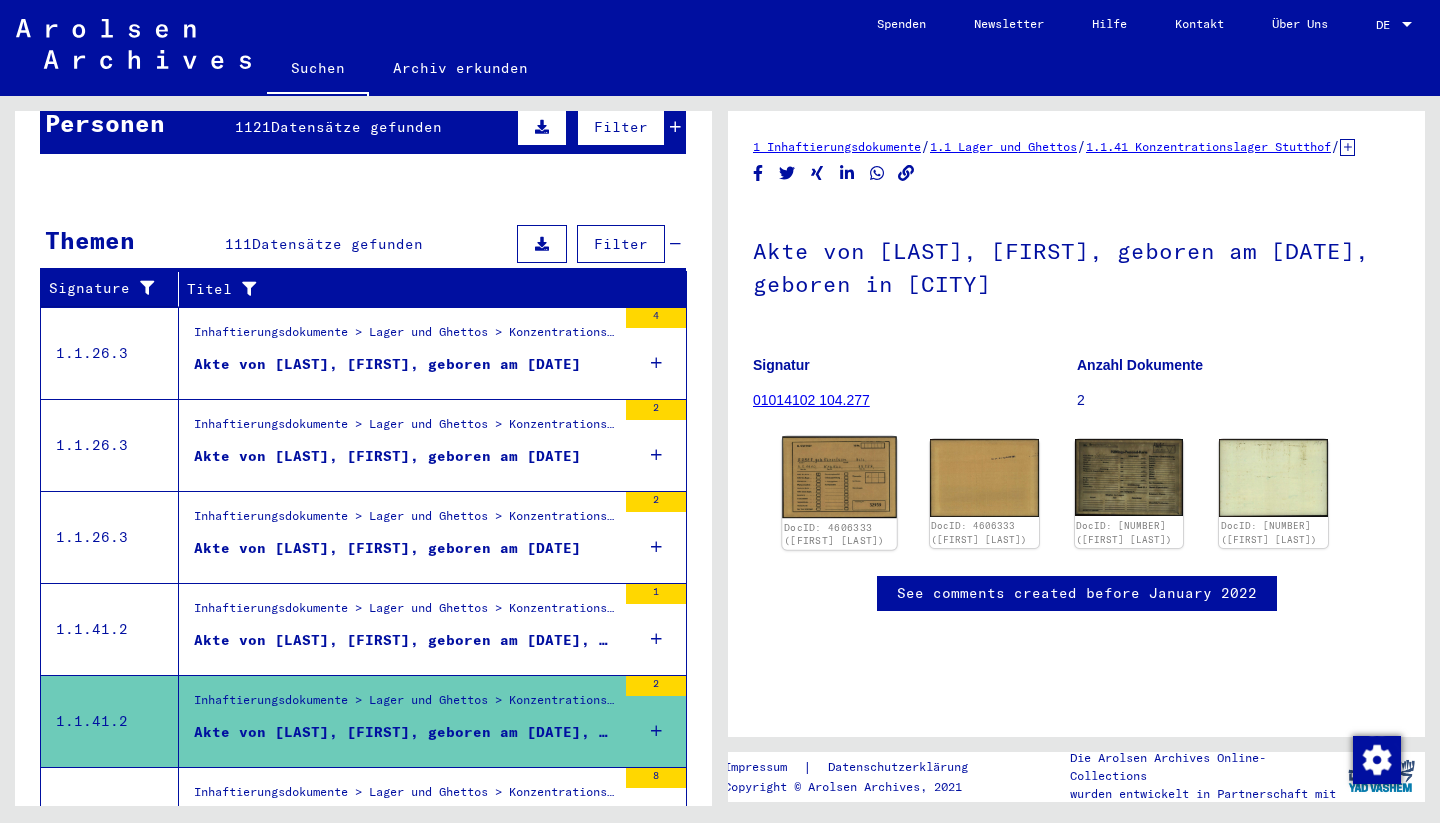 click 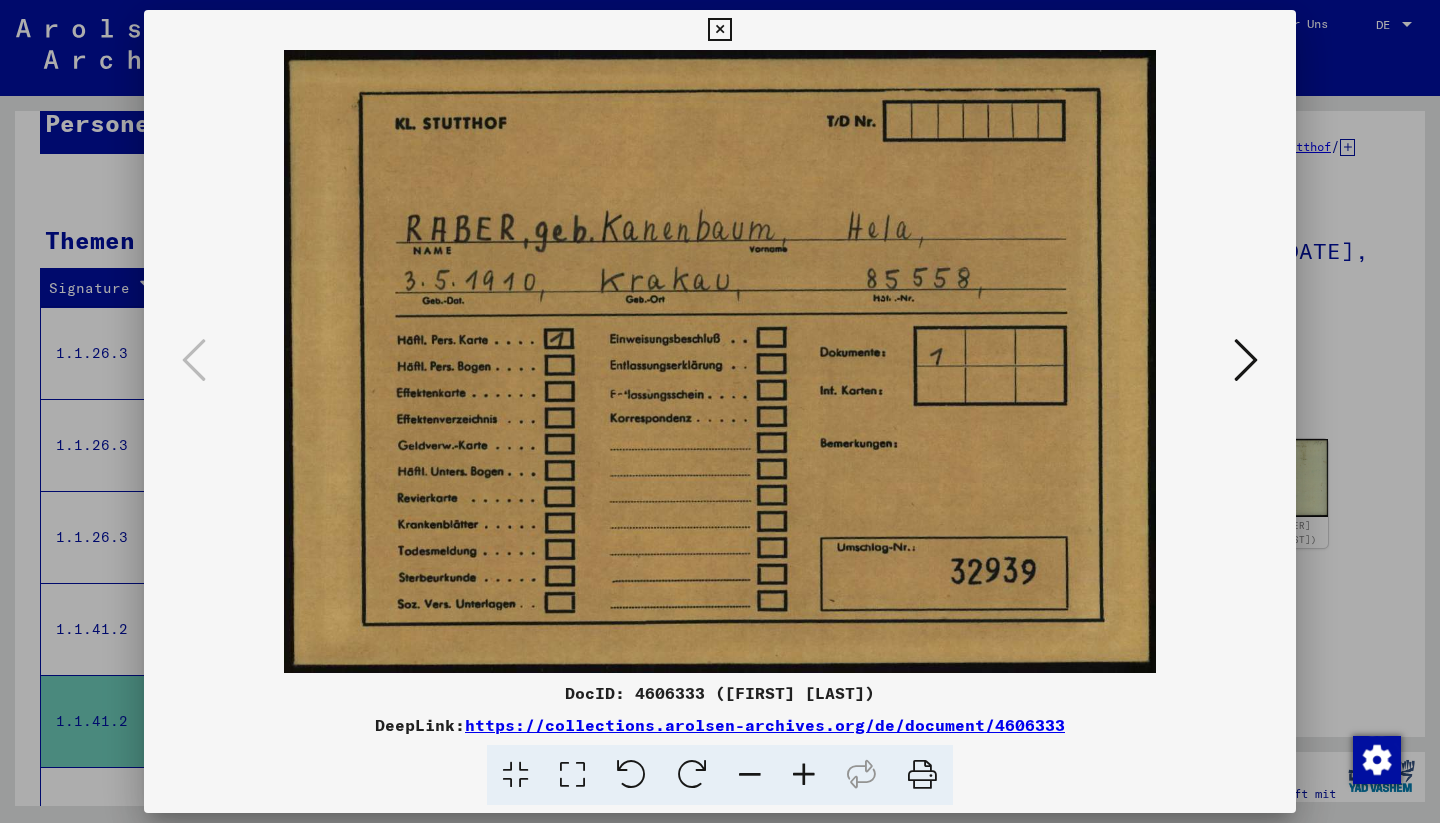 click at bounding box center (1246, 360) 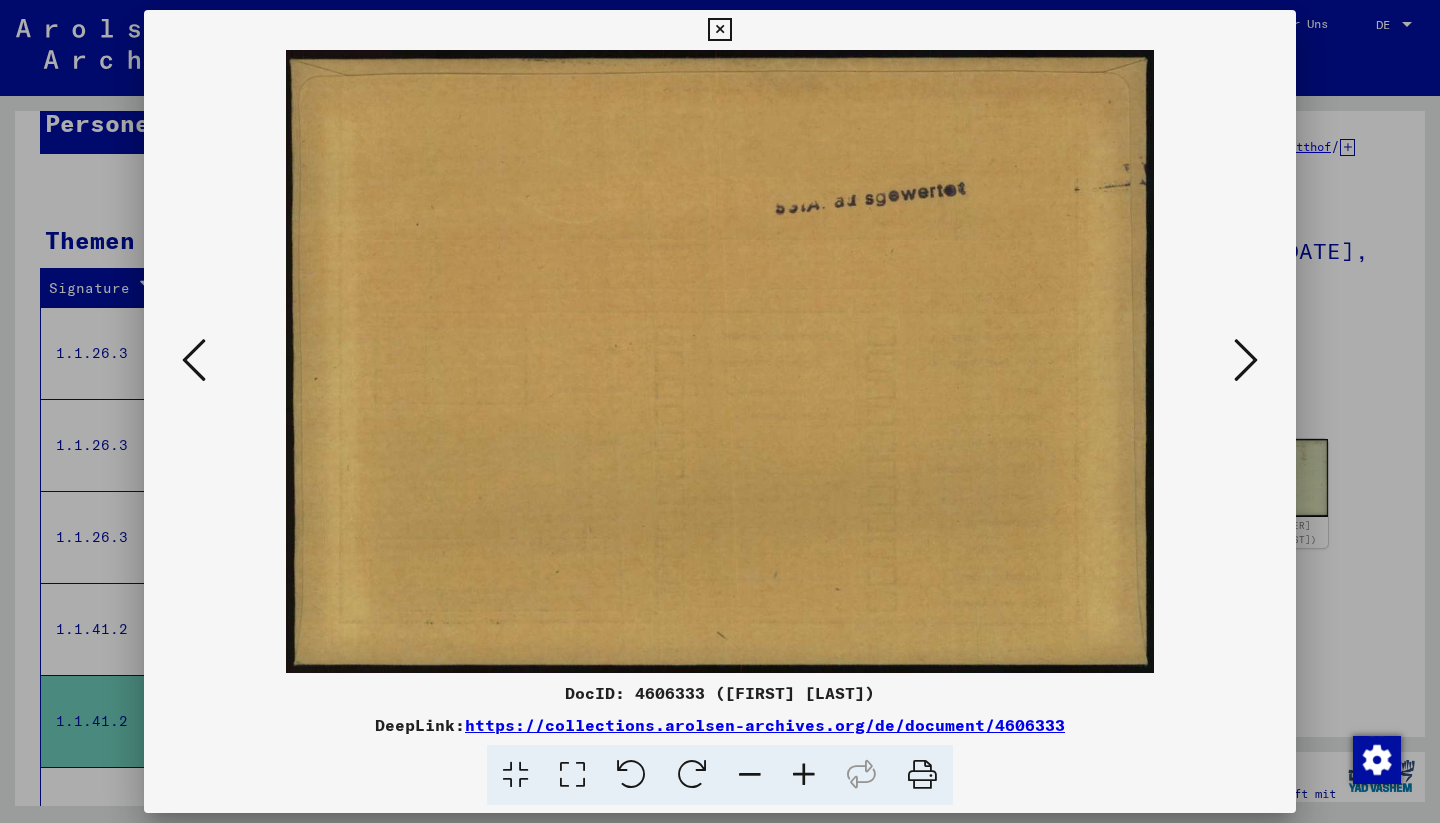 click at bounding box center [1246, 360] 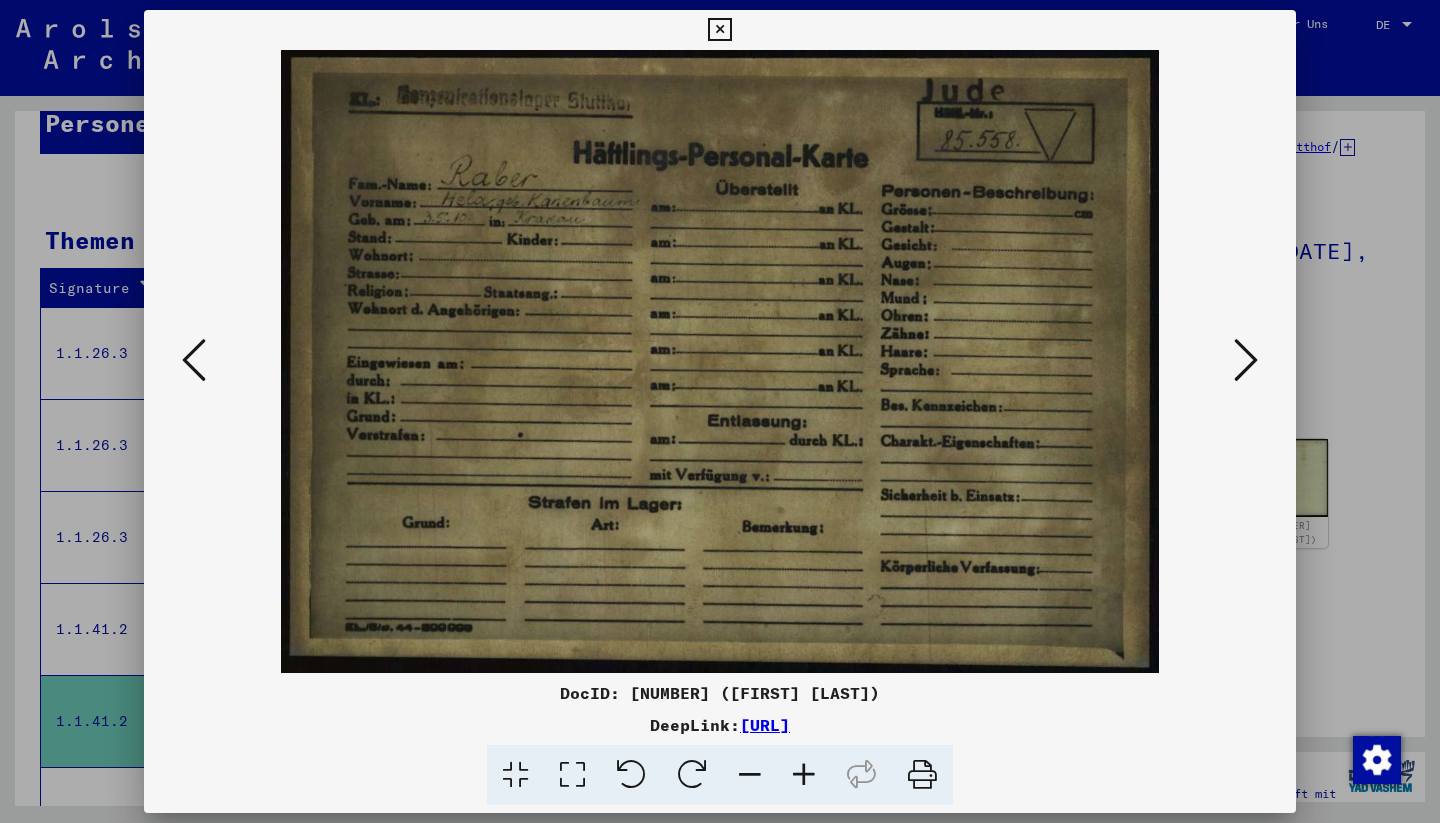 click at bounding box center [1246, 360] 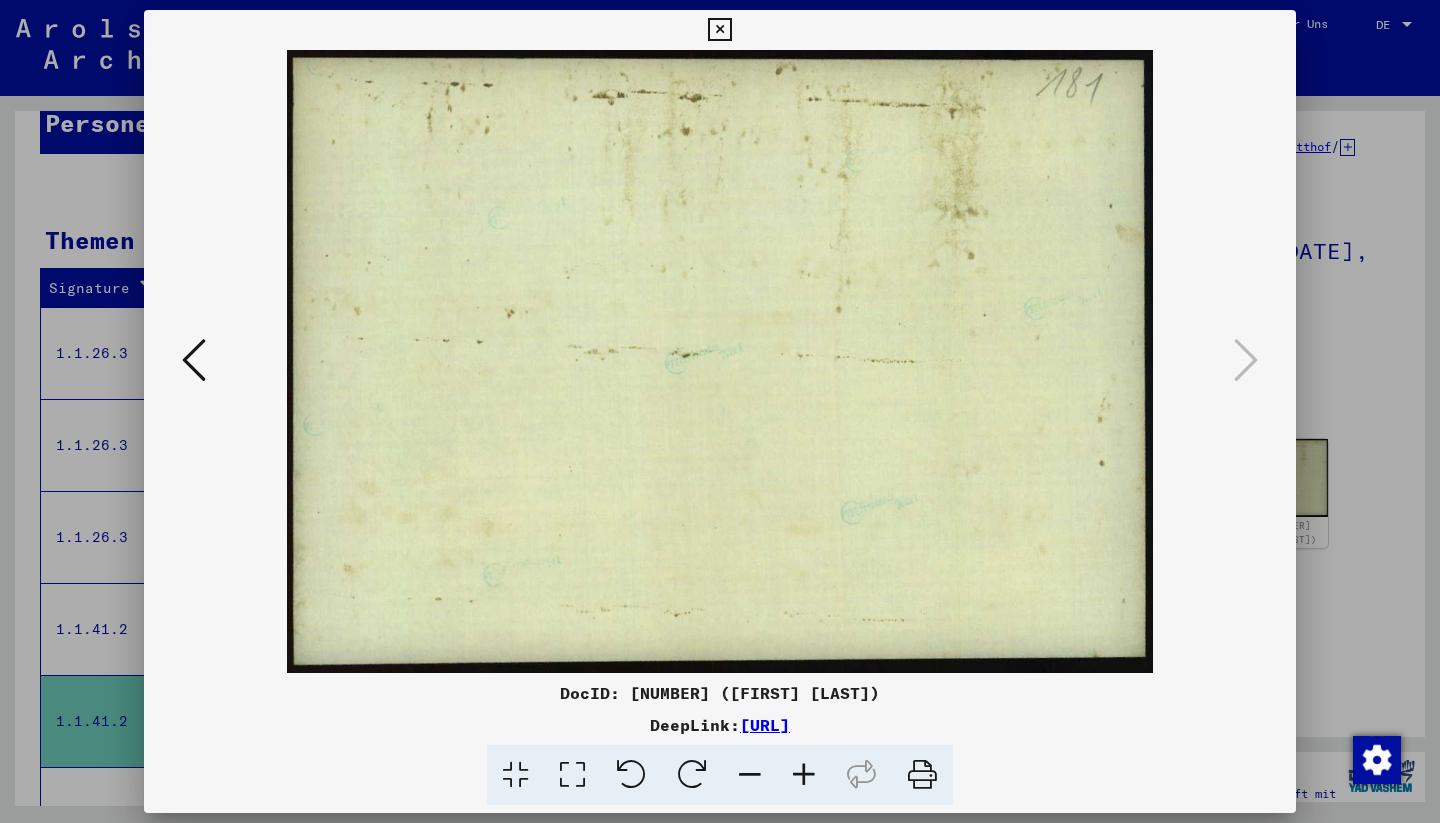 click at bounding box center (719, 30) 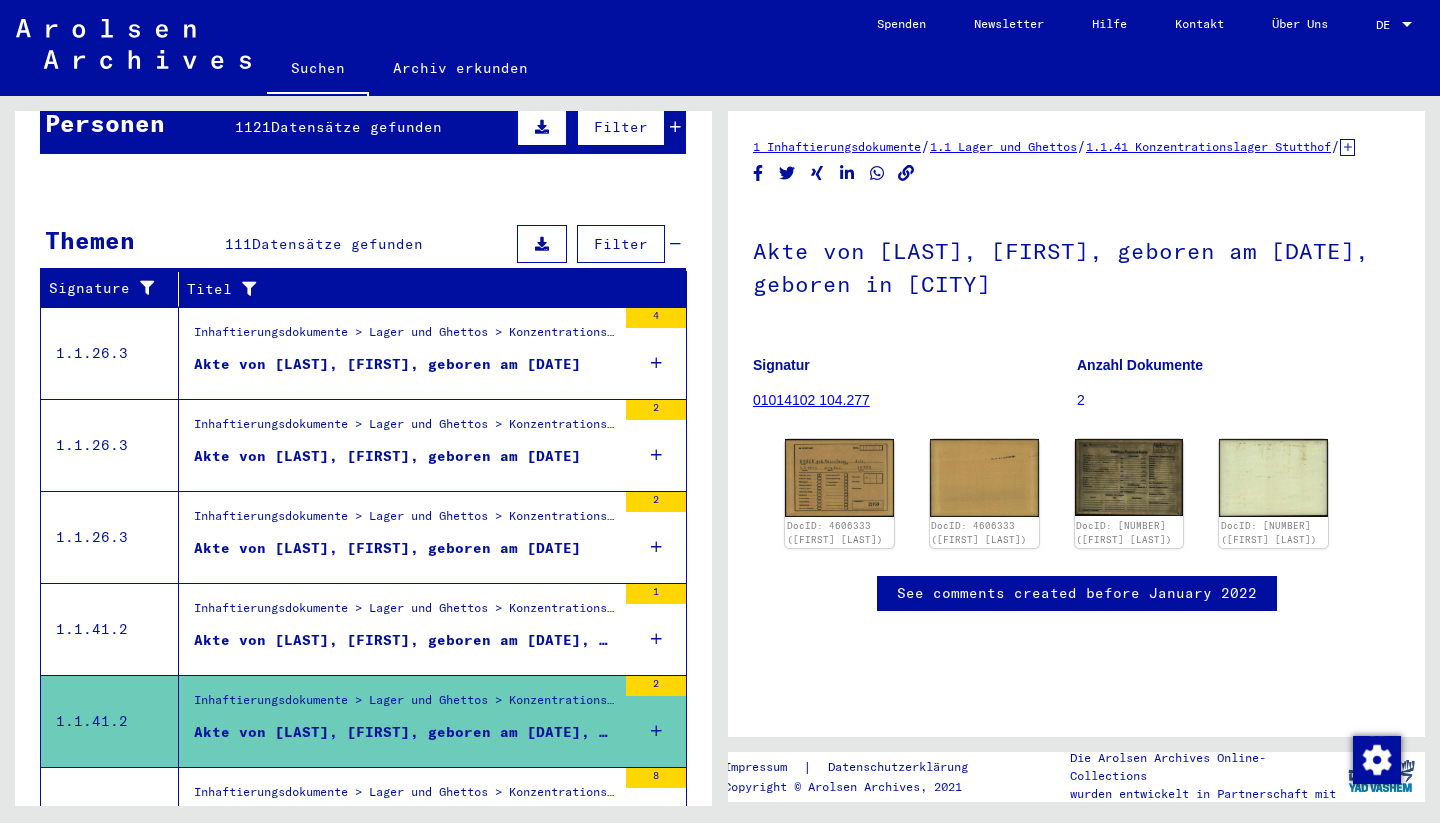 scroll, scrollTop: 105, scrollLeft: 0, axis: vertical 